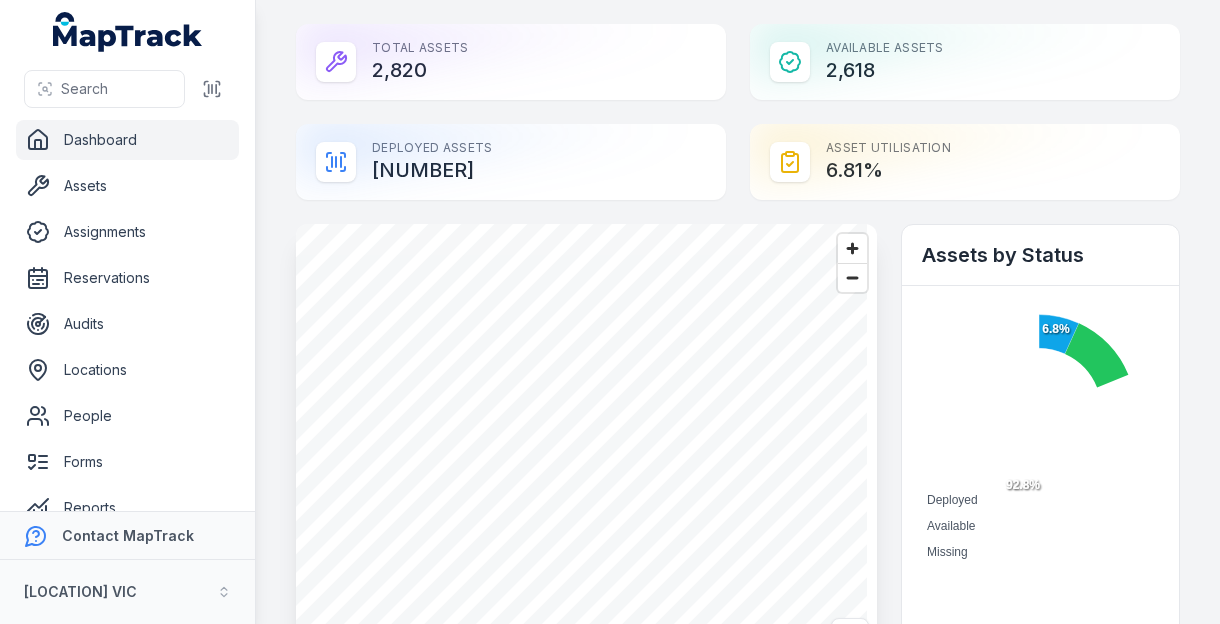 scroll, scrollTop: 0, scrollLeft: 0, axis: both 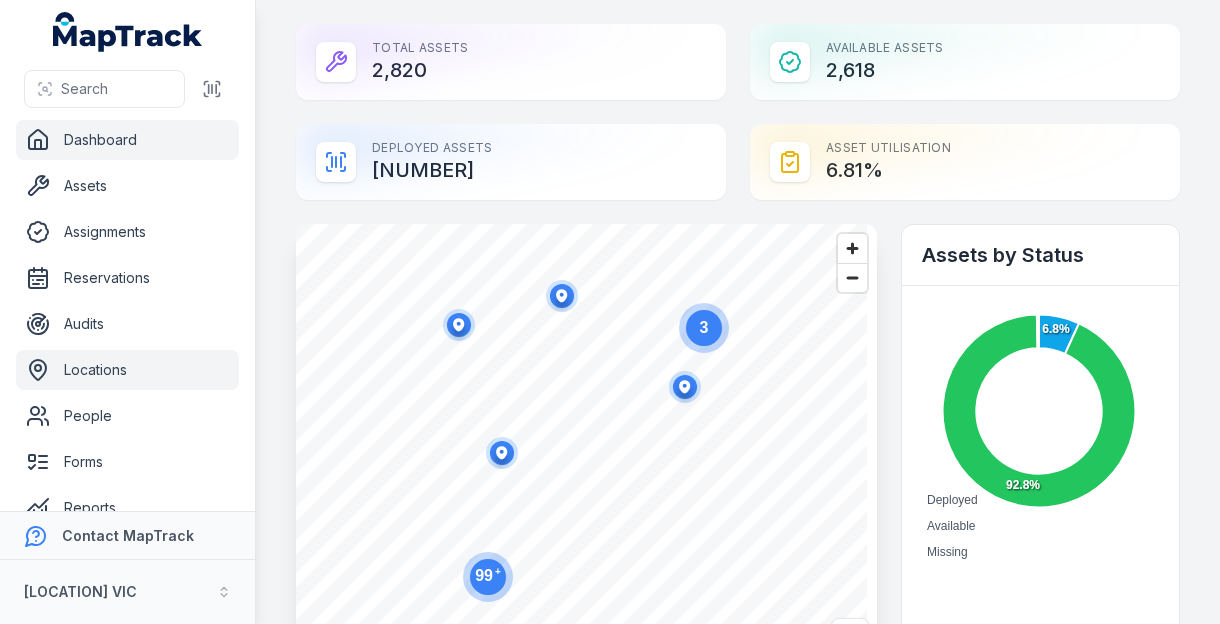 click on "Locations" at bounding box center [127, 370] 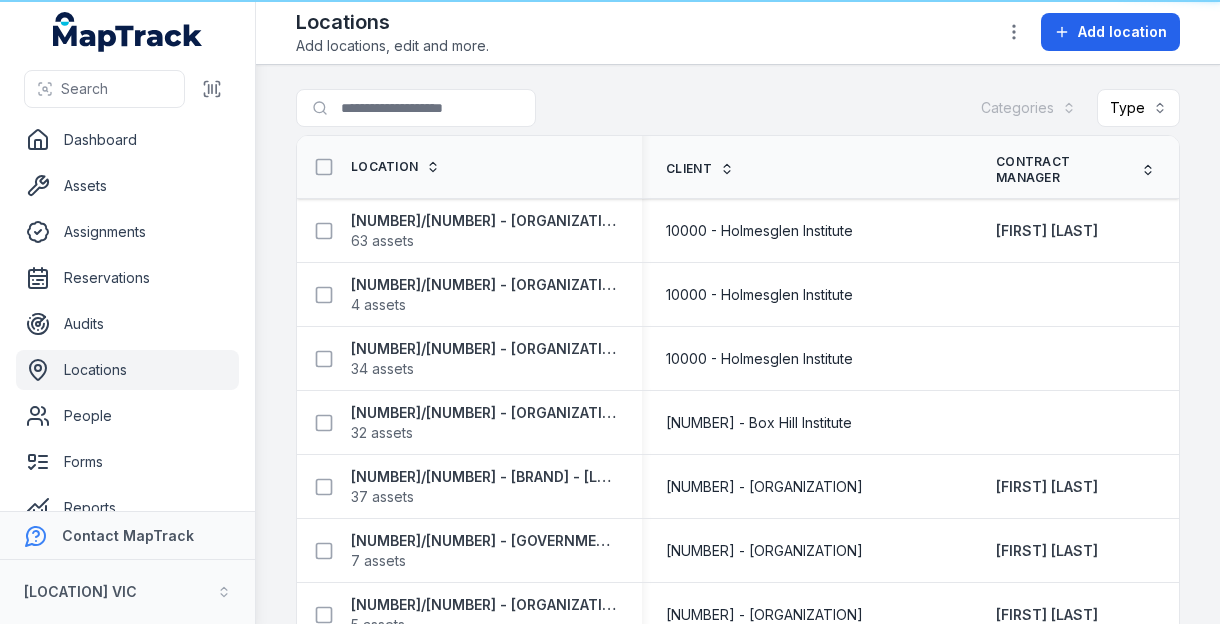 click on "Locations" at bounding box center (127, 370) 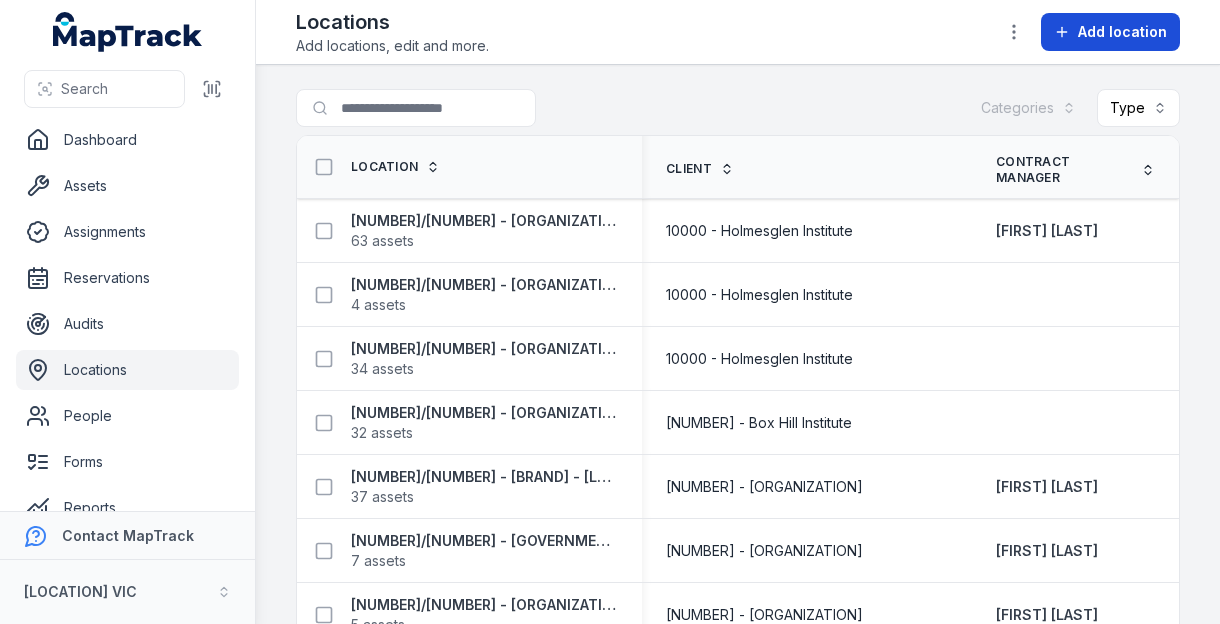 click on "Add location" at bounding box center [1122, 32] 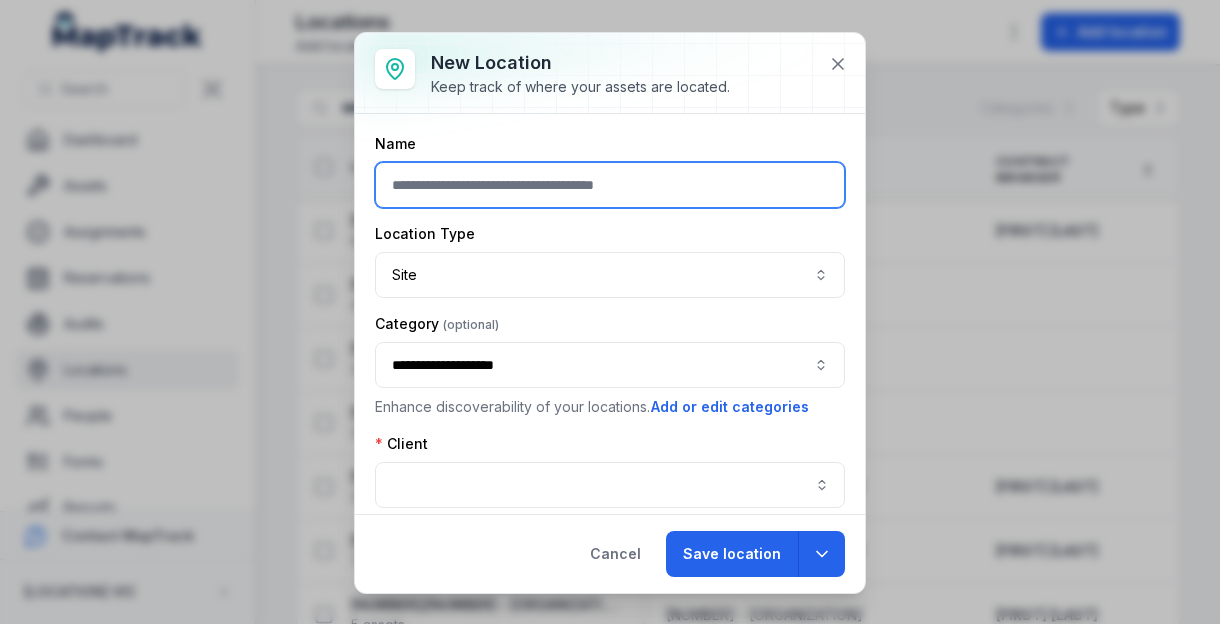click at bounding box center (610, 185) 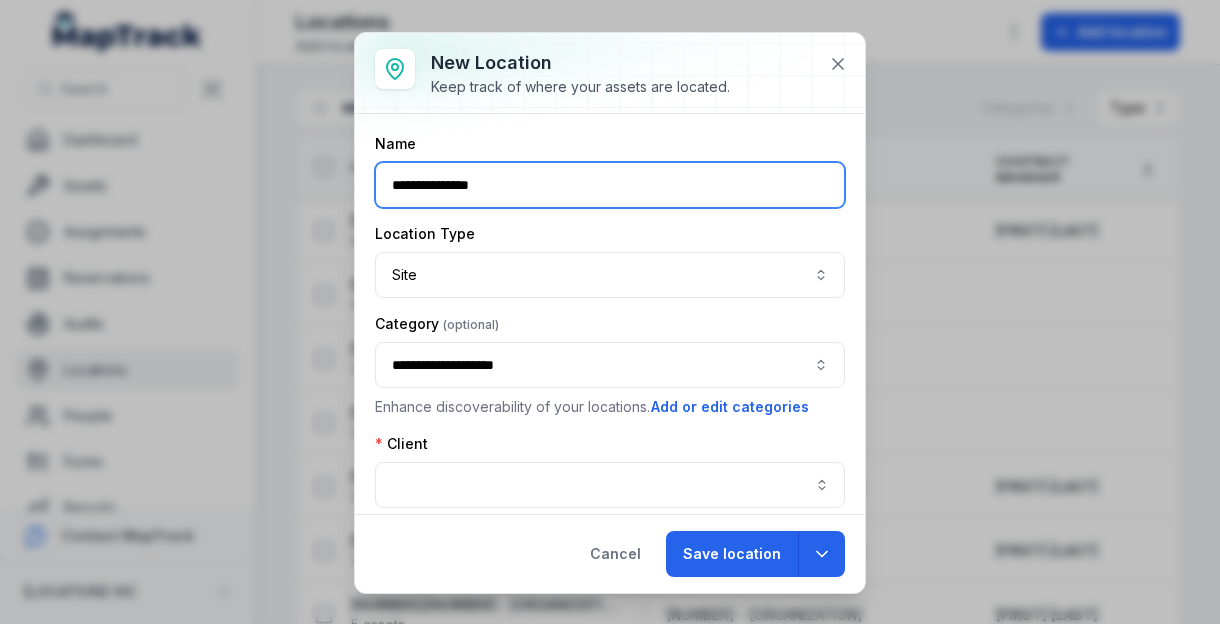type on "**********" 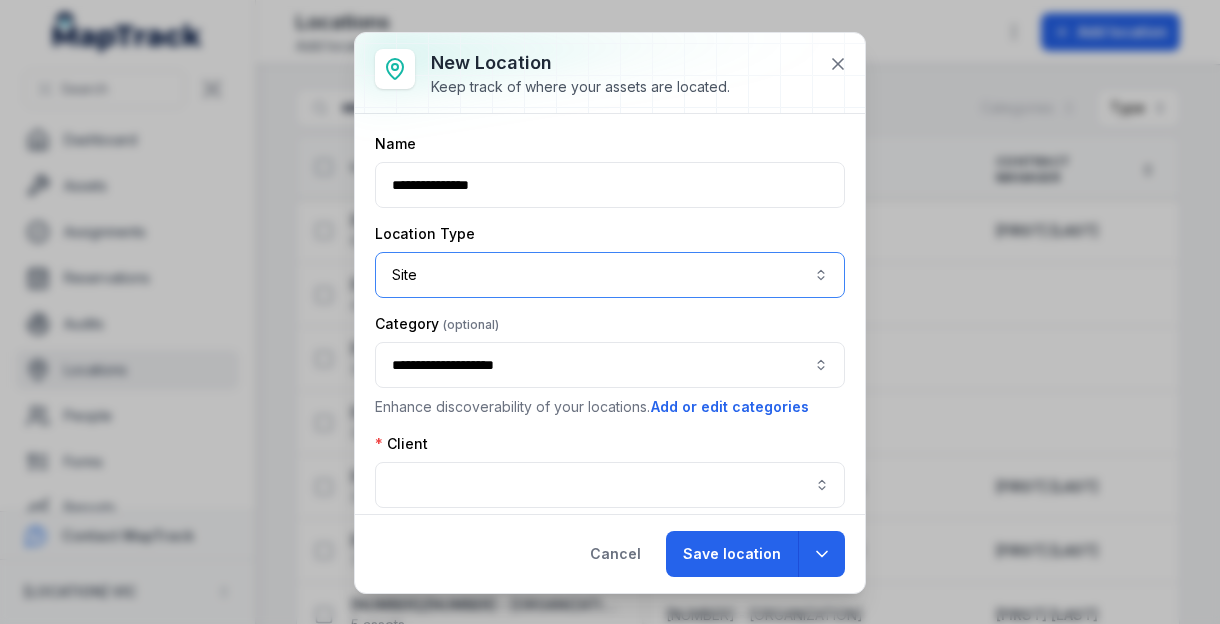 click on "Site ****" at bounding box center [610, 275] 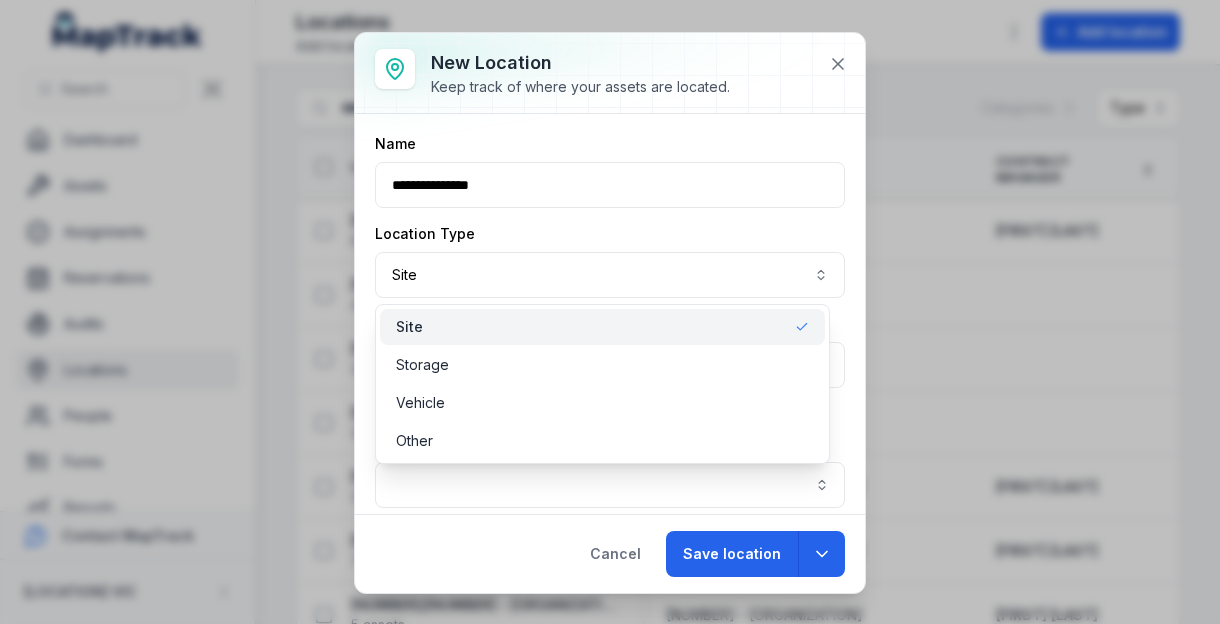 click on "Location Type Site ****" at bounding box center (610, 261) 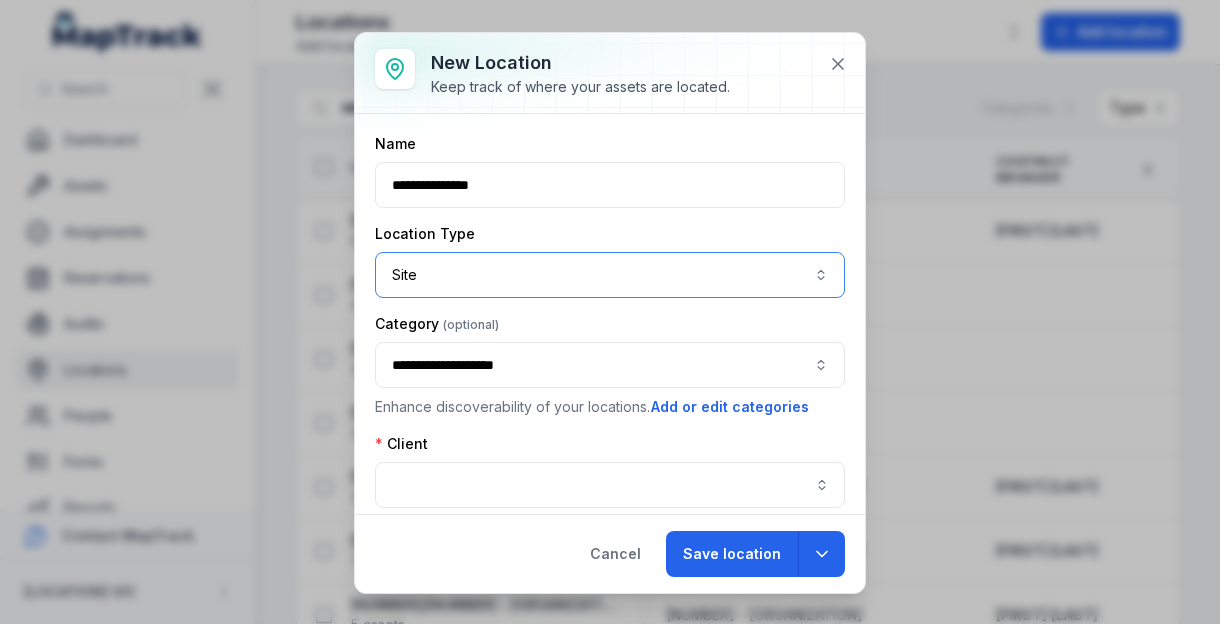 click on "**********" at bounding box center (610, 365) 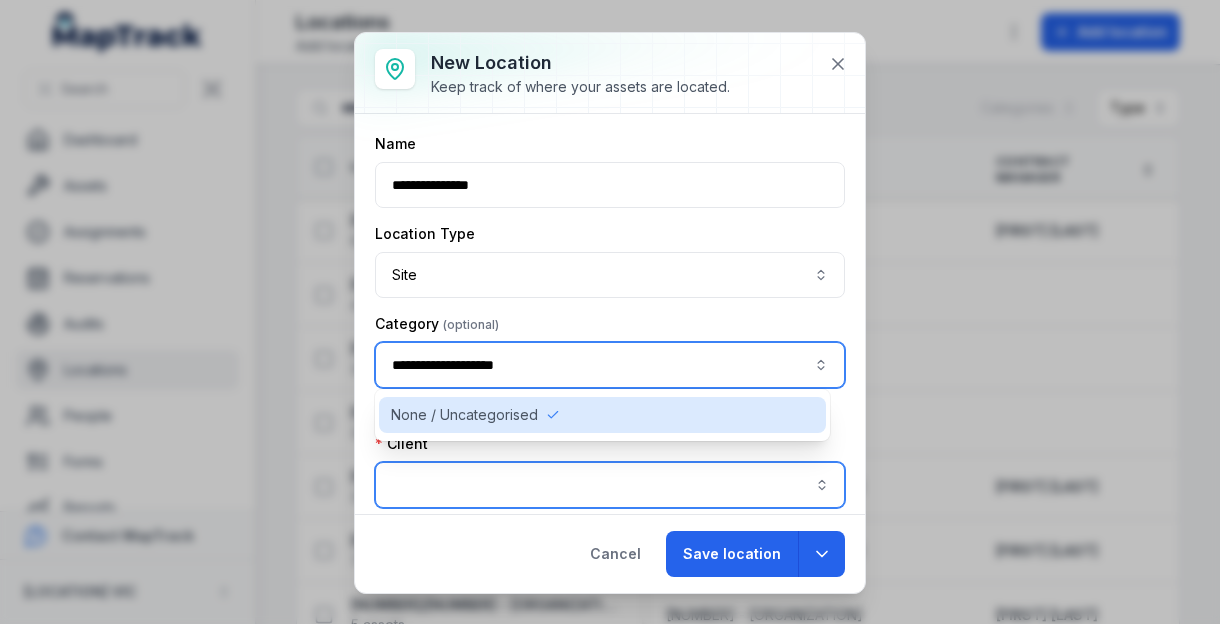 click at bounding box center (610, 485) 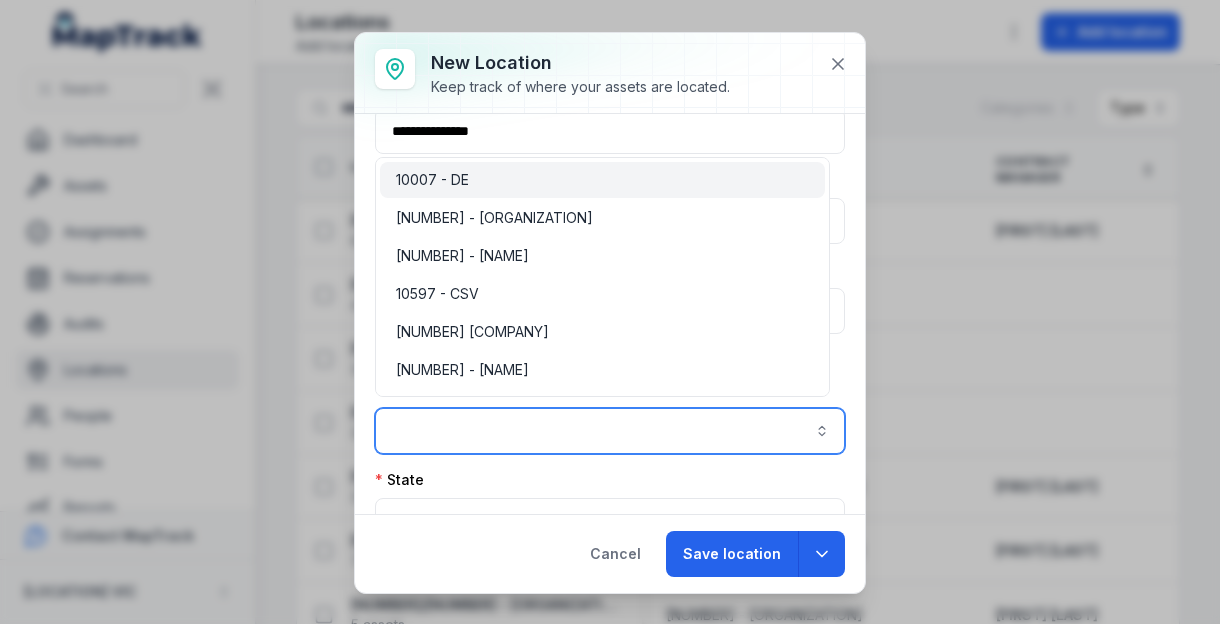 scroll, scrollTop: 100, scrollLeft: 0, axis: vertical 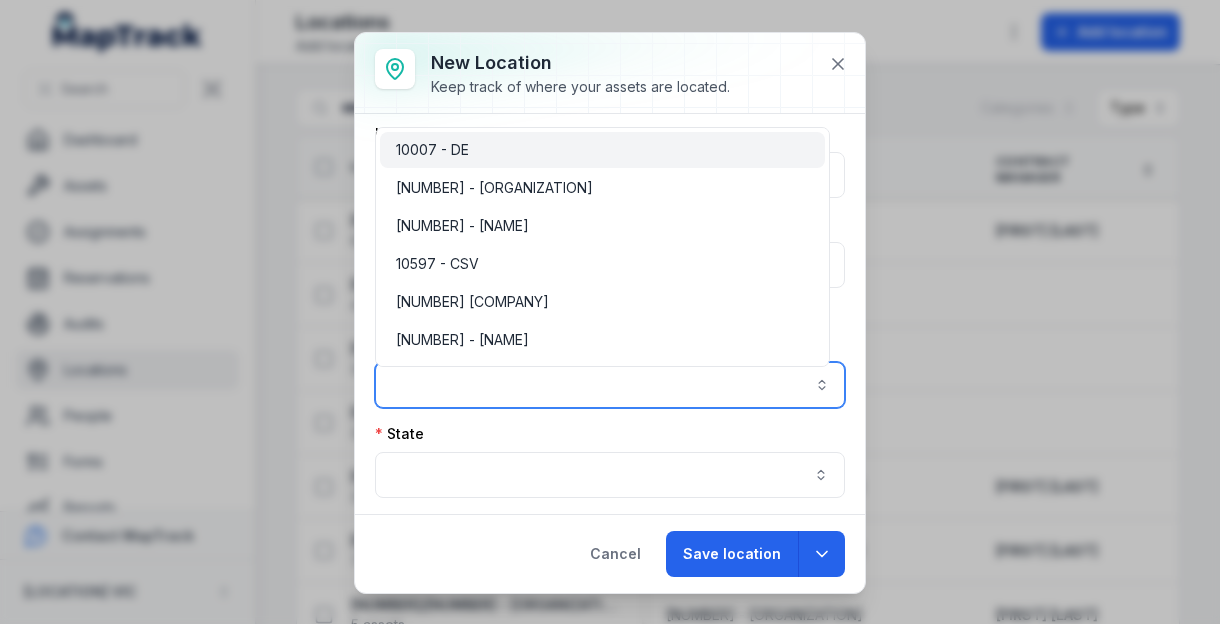 type on "**********" 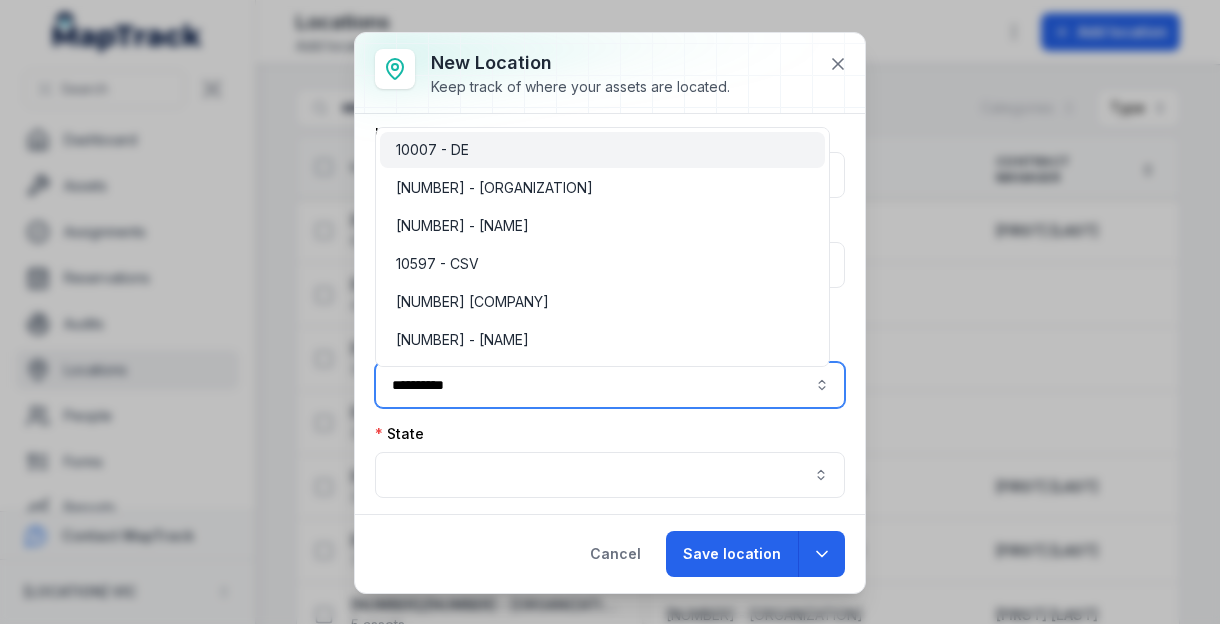 drag, startPoint x: 522, startPoint y: 137, endPoint x: 533, endPoint y: 199, distance: 62.968246 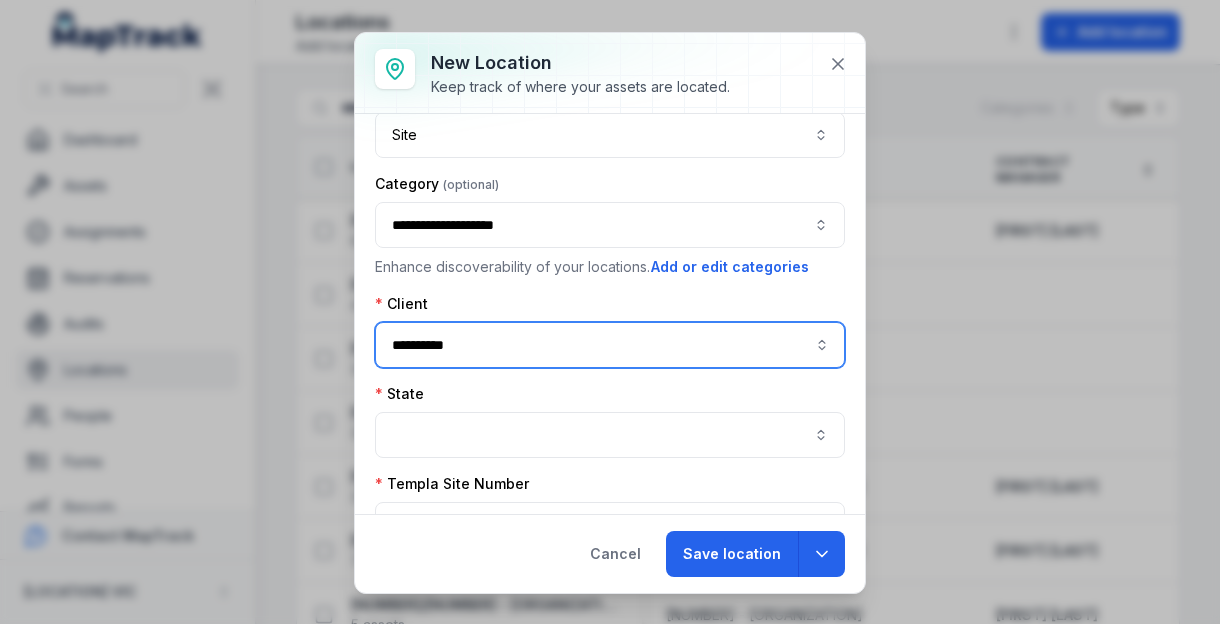scroll, scrollTop: 200, scrollLeft: 0, axis: vertical 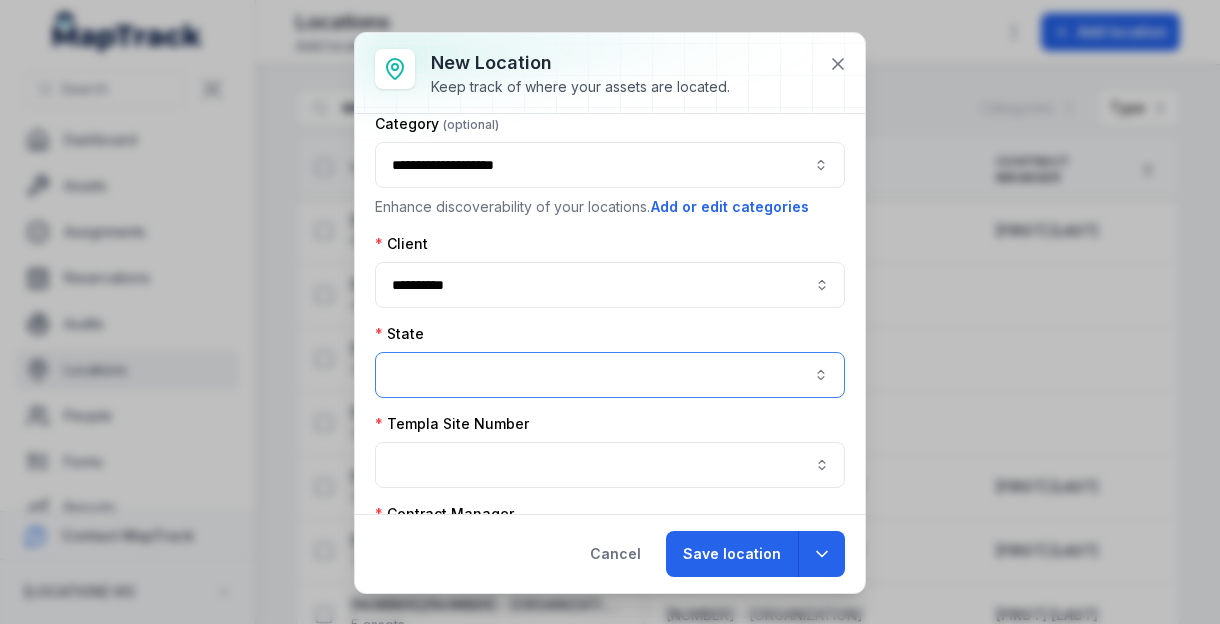 click at bounding box center [610, 375] 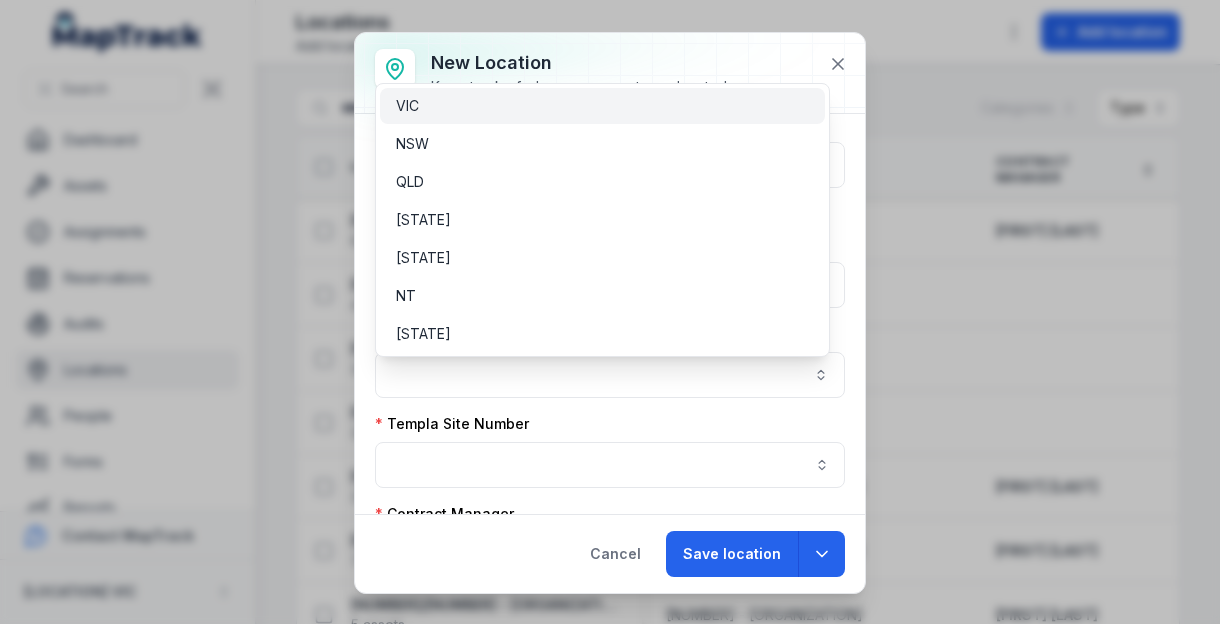 click on "VIC" at bounding box center (602, 106) 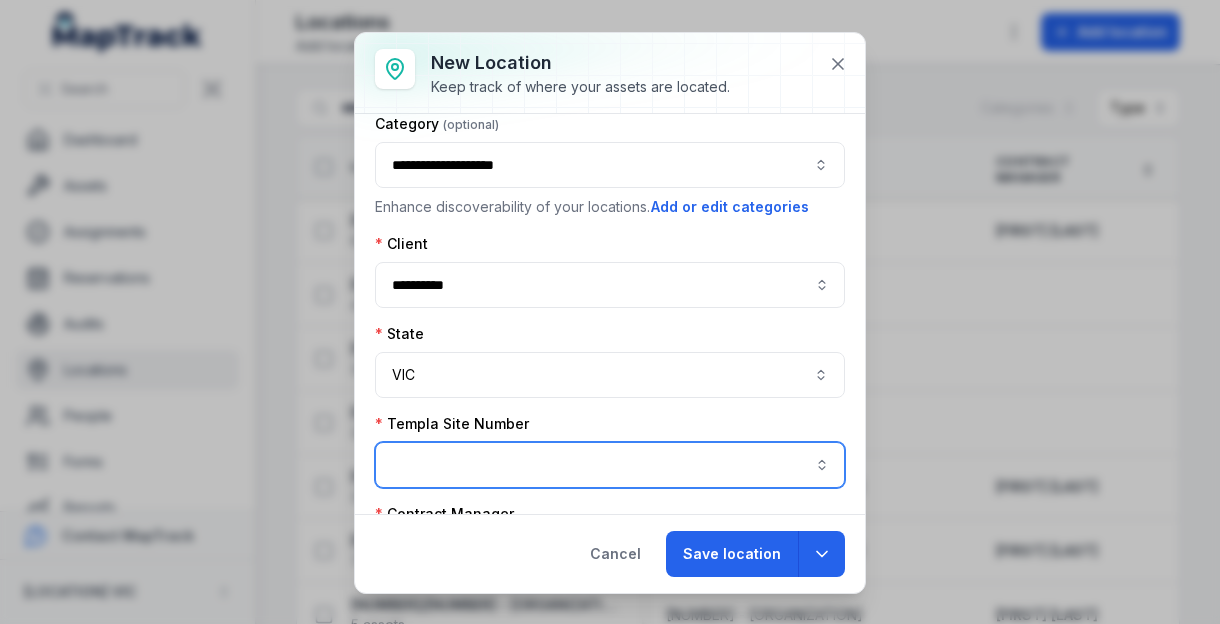 click at bounding box center (610, 465) 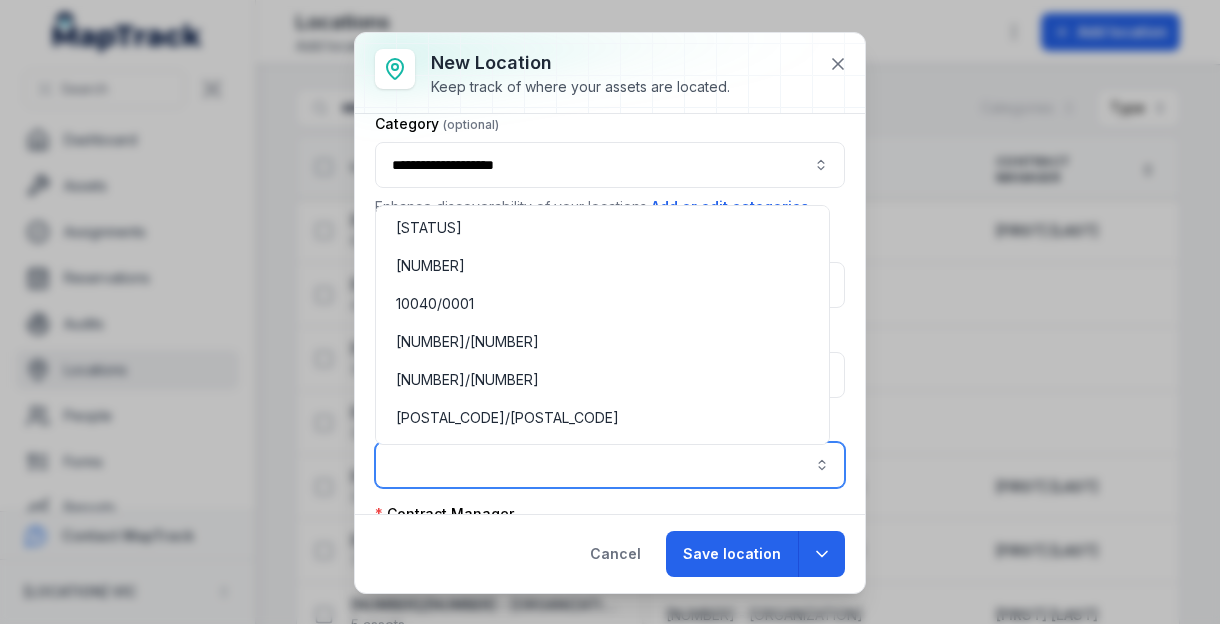 click at bounding box center [610, 465] 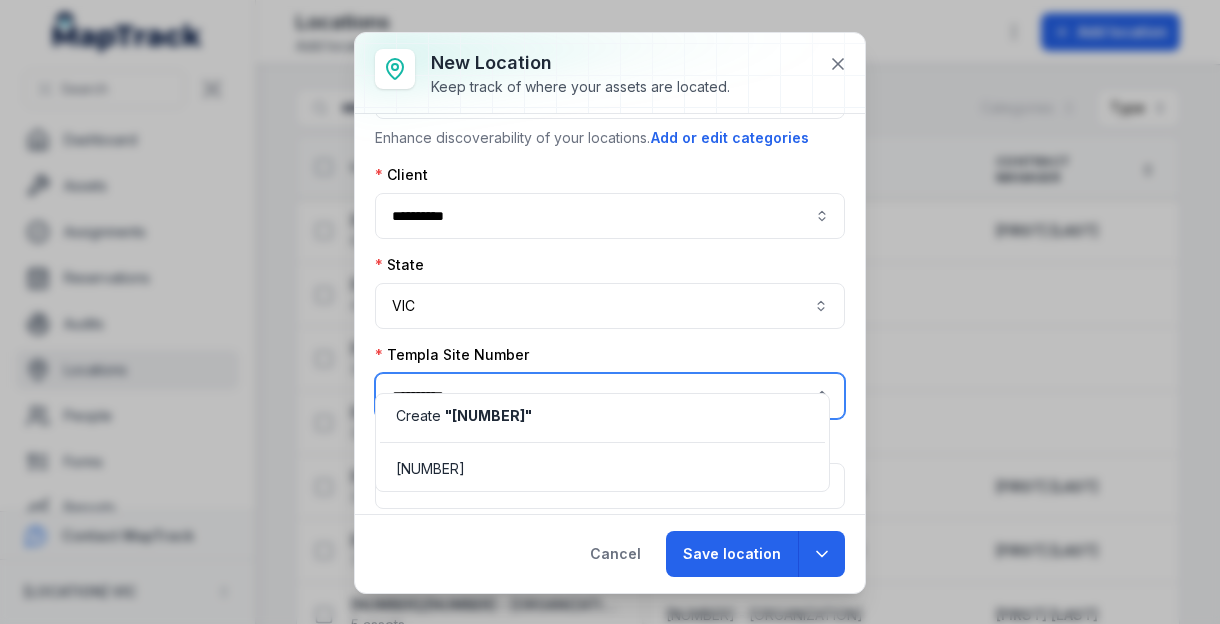 scroll, scrollTop: 300, scrollLeft: 0, axis: vertical 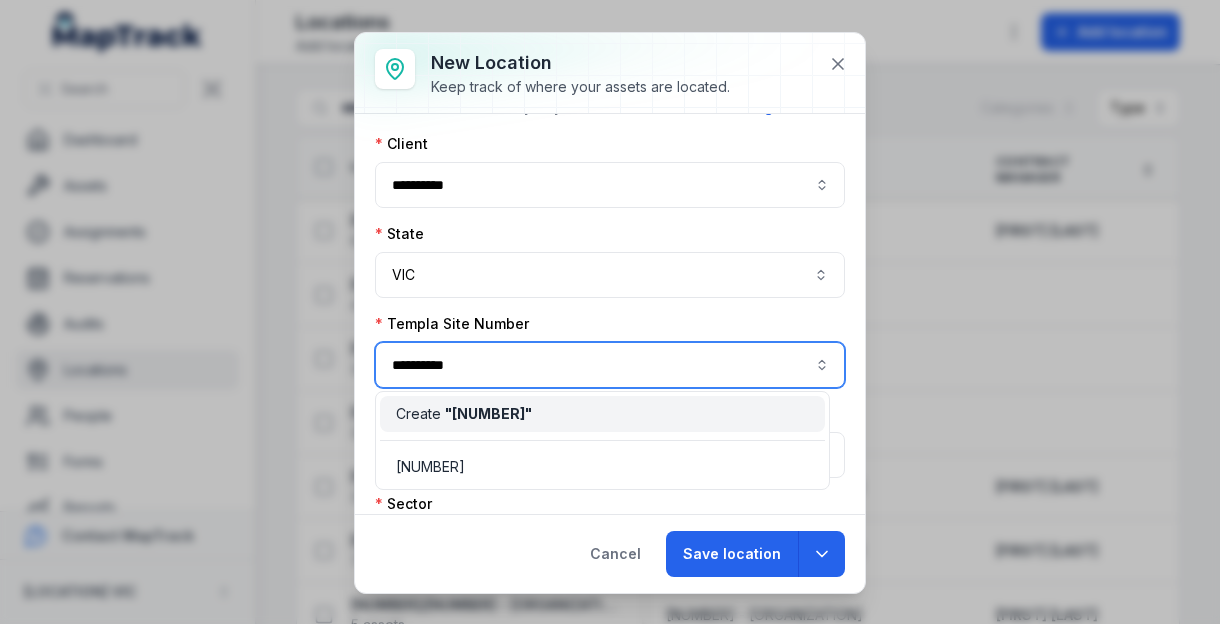click on "" [NUMBER]/[NUMBER] "" at bounding box center (488, 413) 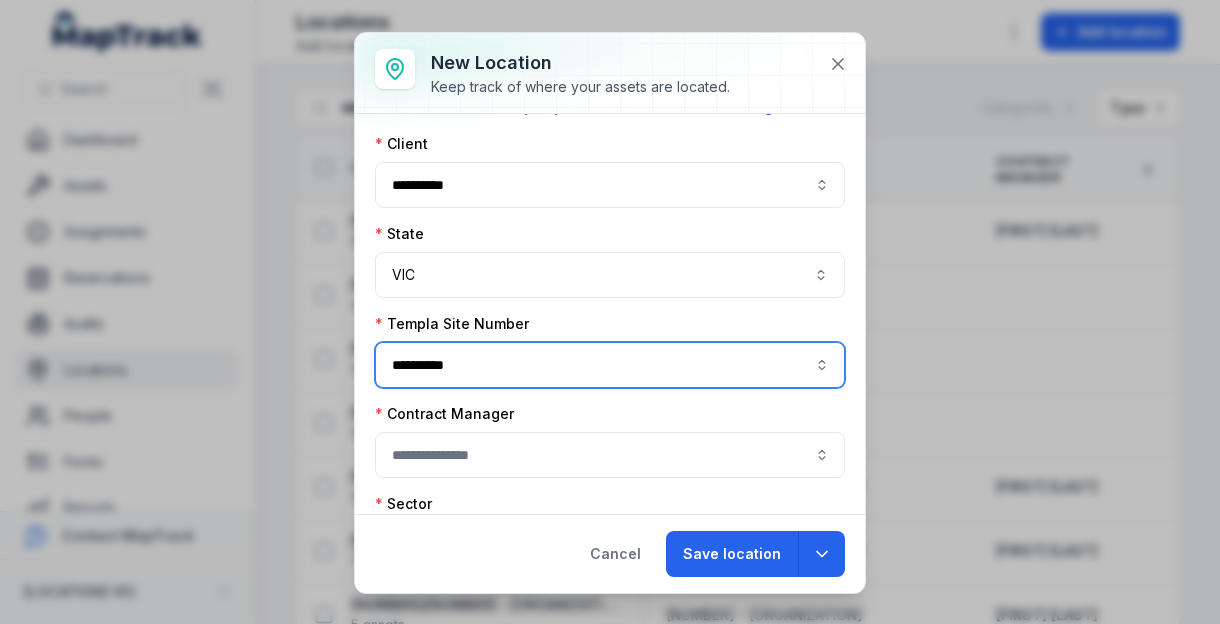 type on "**********" 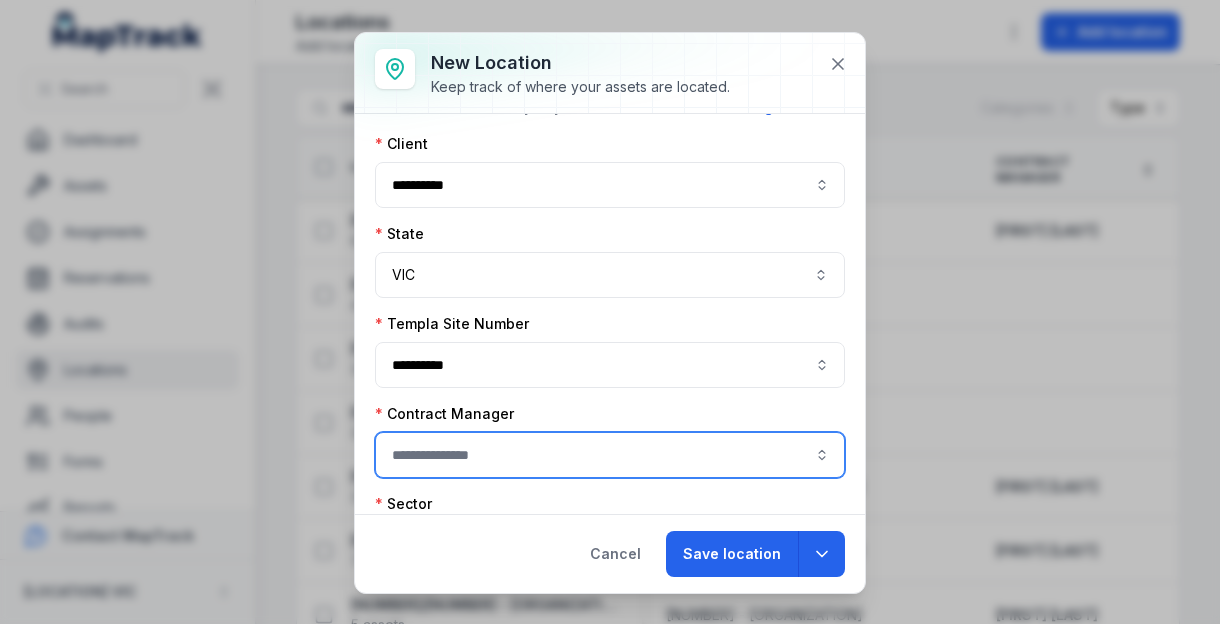 click at bounding box center [610, 455] 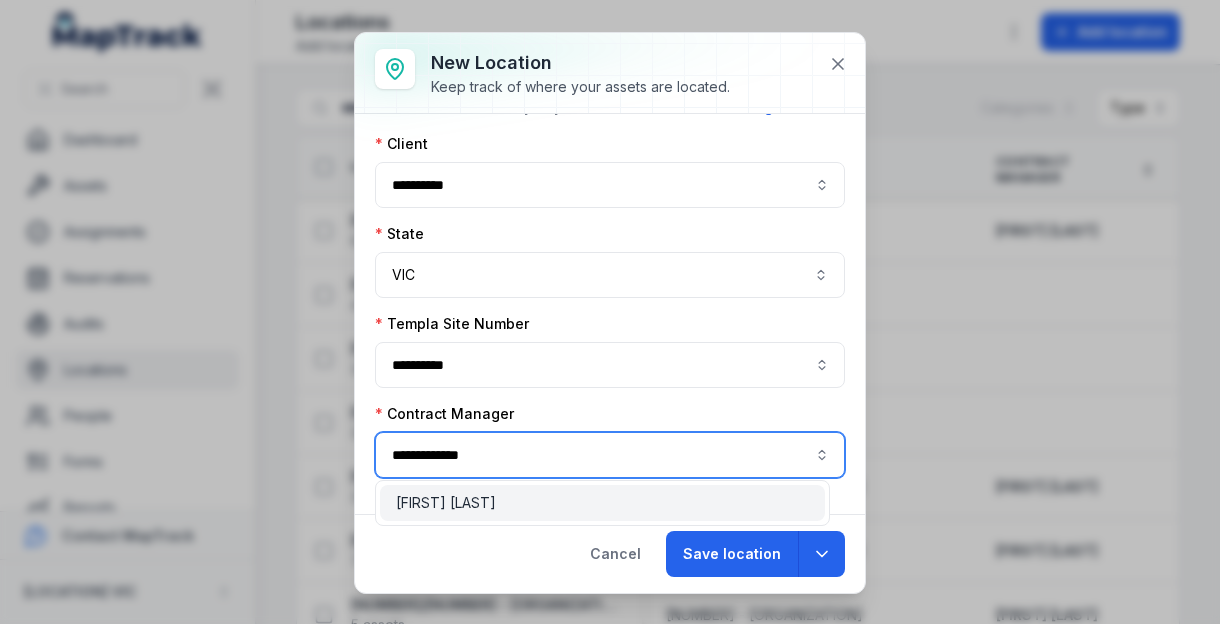 click on "[FIRST] [LAST]" at bounding box center (602, 503) 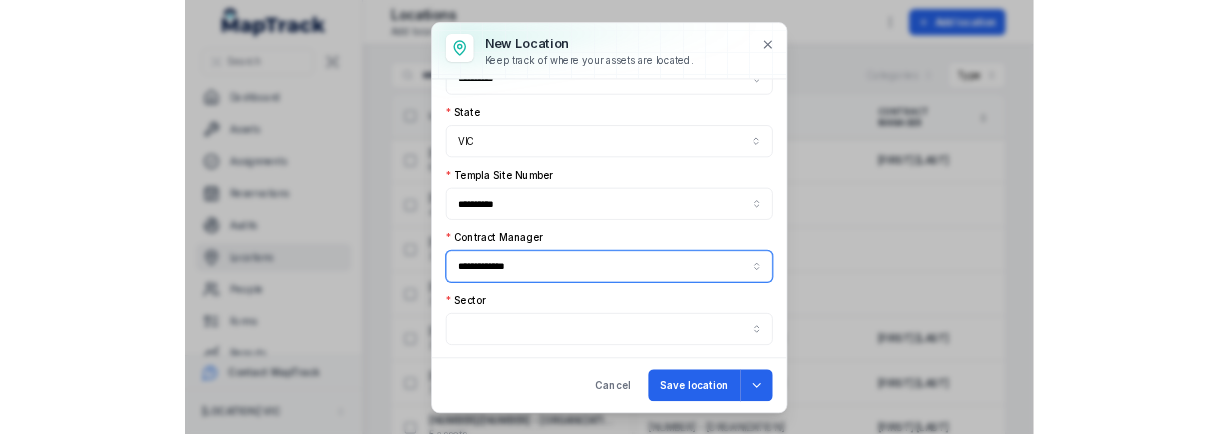 scroll, scrollTop: 500, scrollLeft: 0, axis: vertical 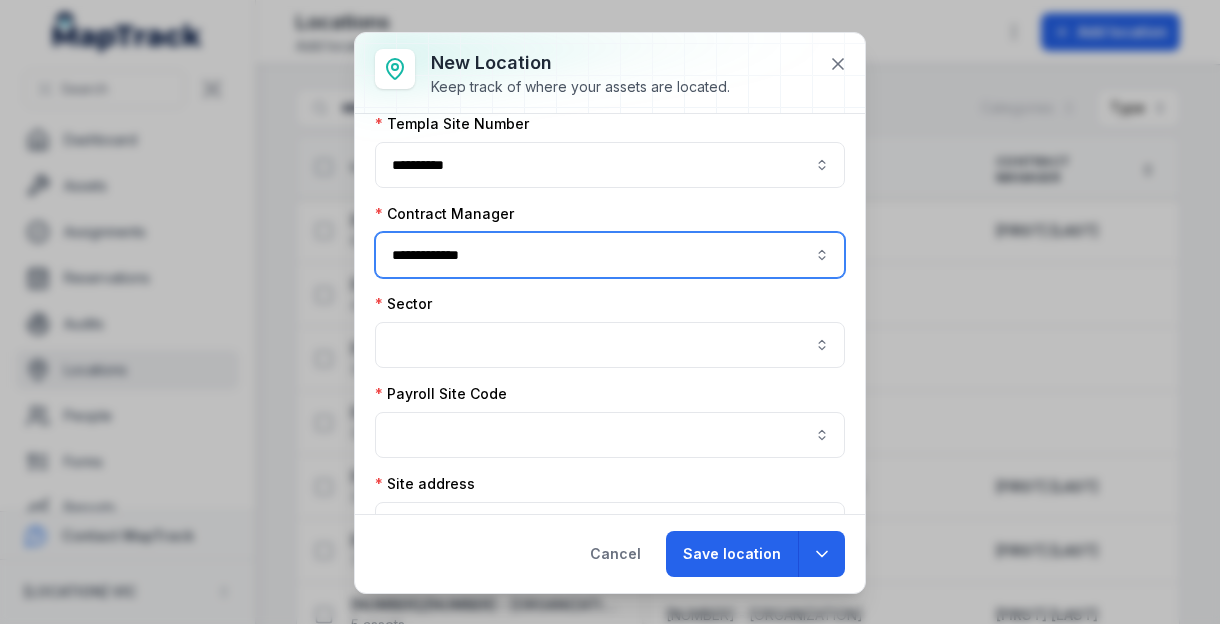 type on "**********" 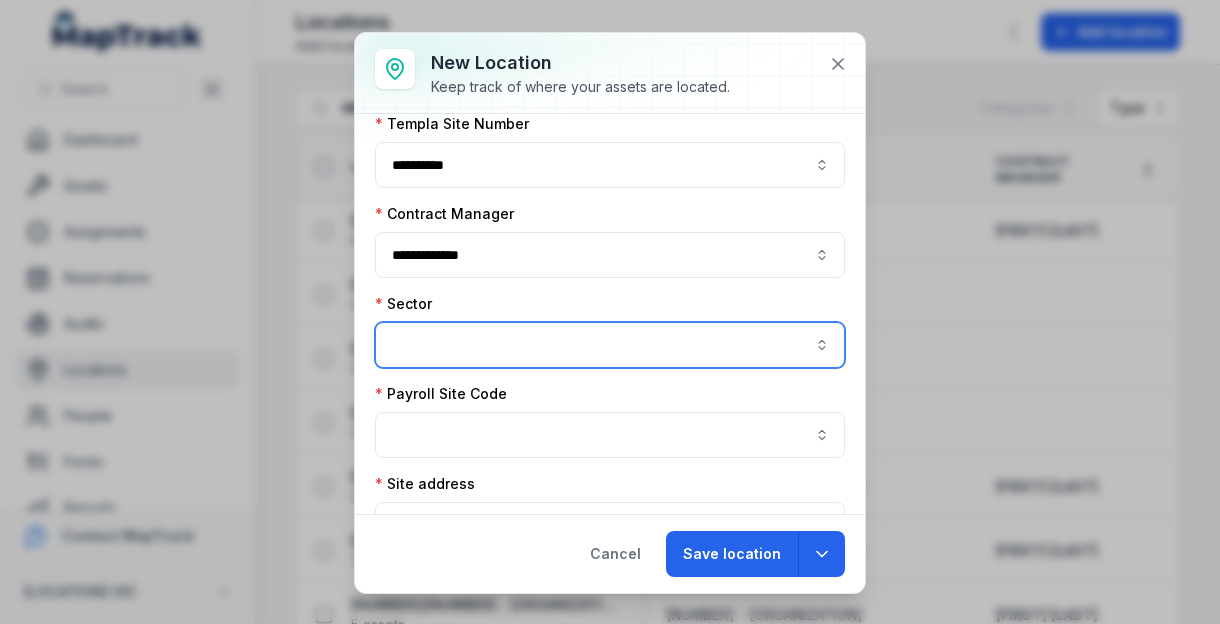 click at bounding box center [610, 345] 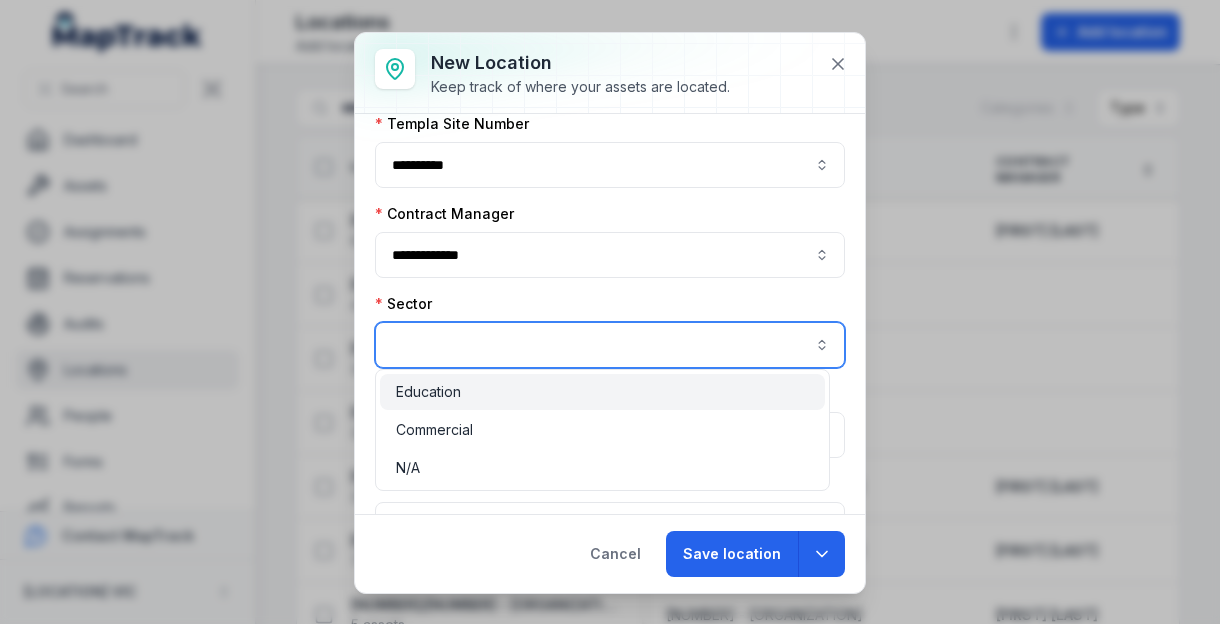 type on "*********" 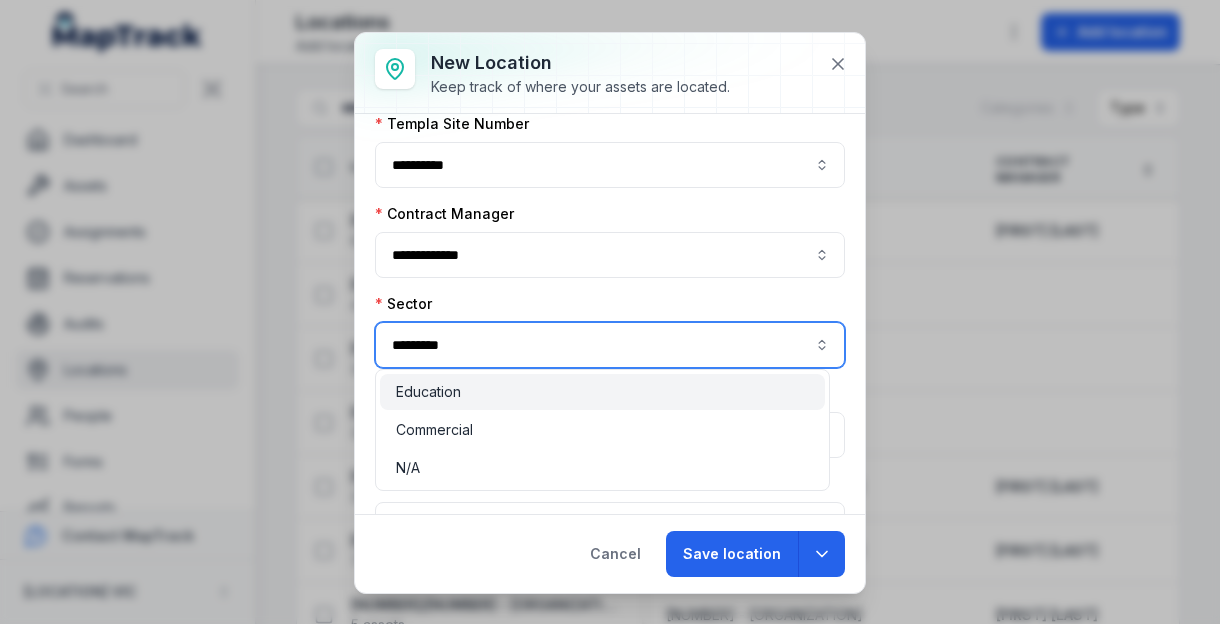 click on "Education" at bounding box center (602, 392) 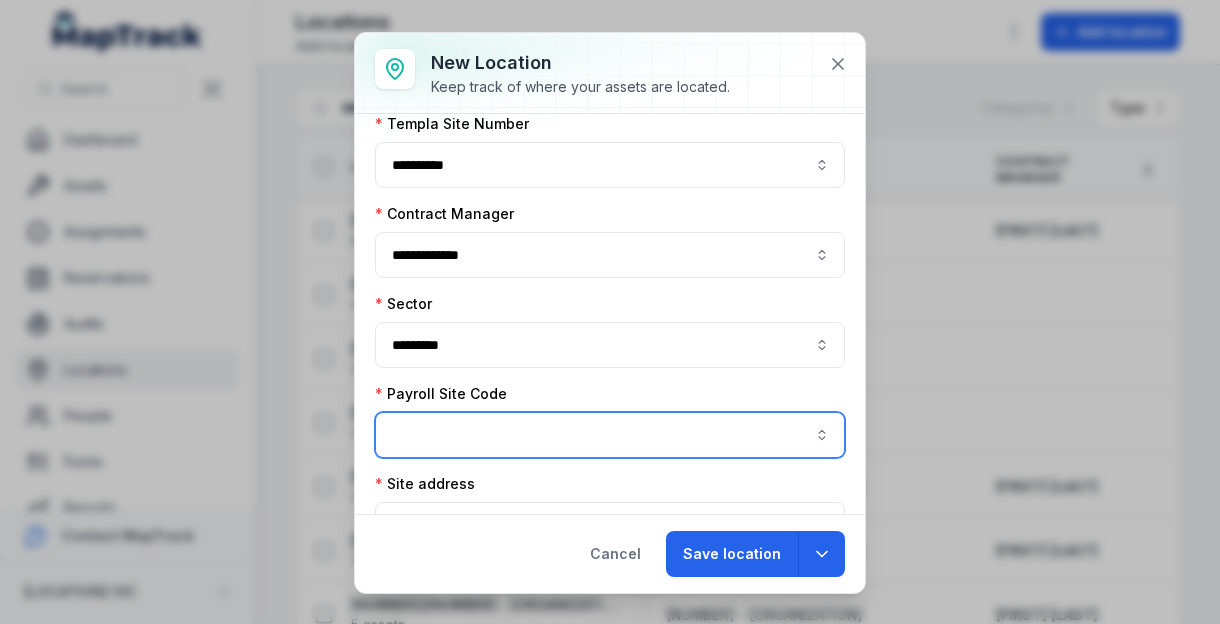 click on "**********" at bounding box center [610, 624] 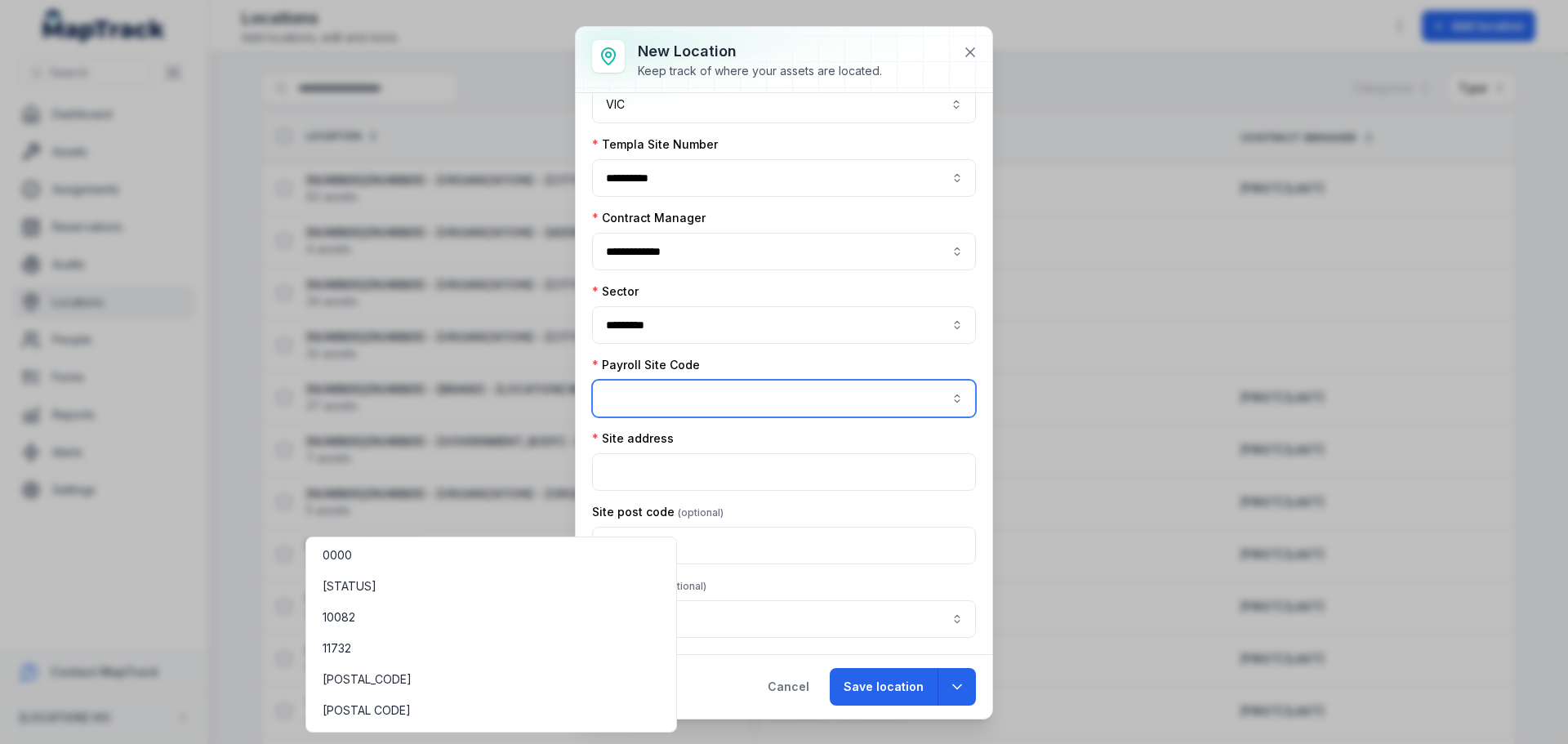 scroll, scrollTop: 365, scrollLeft: 0, axis: vertical 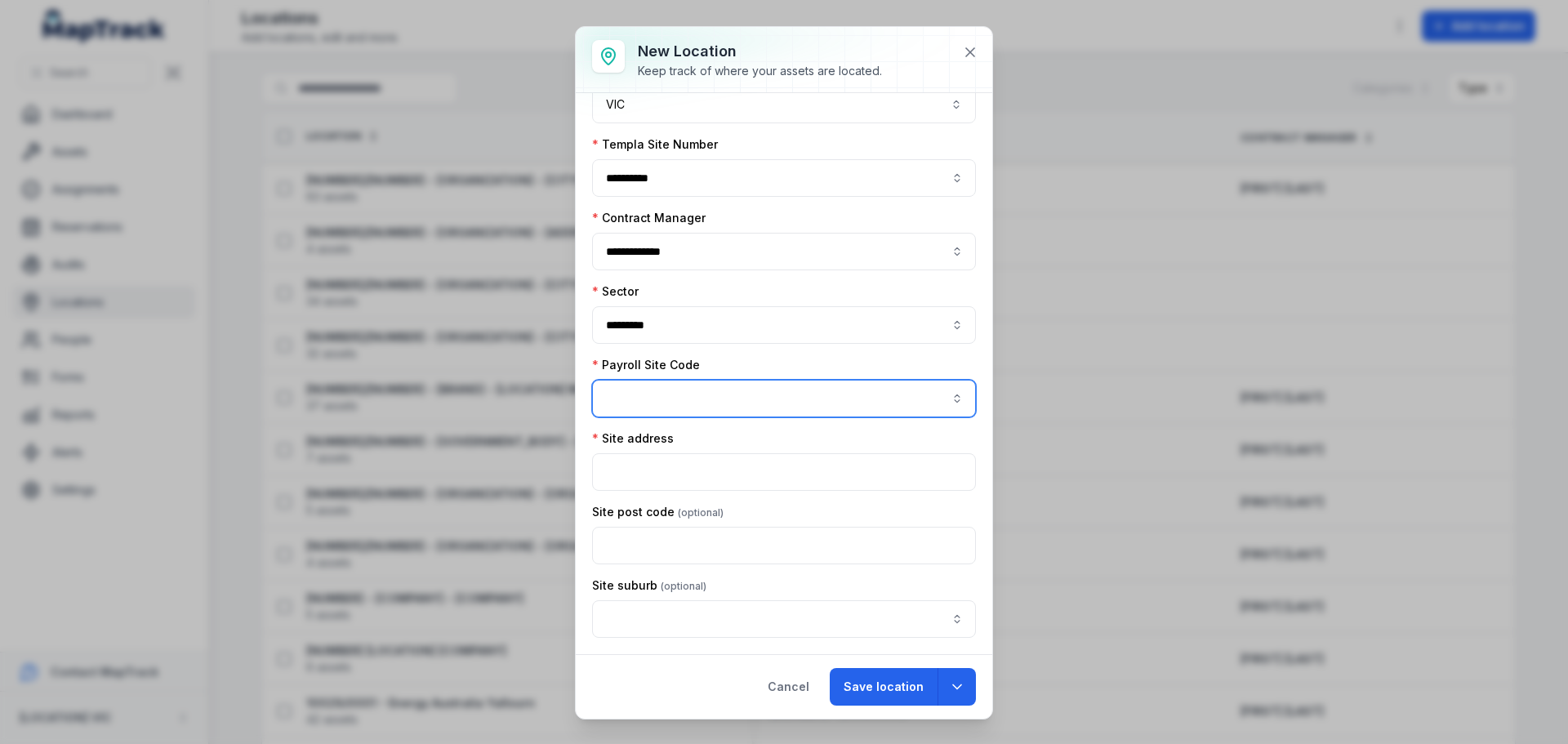 click at bounding box center [784, 399] 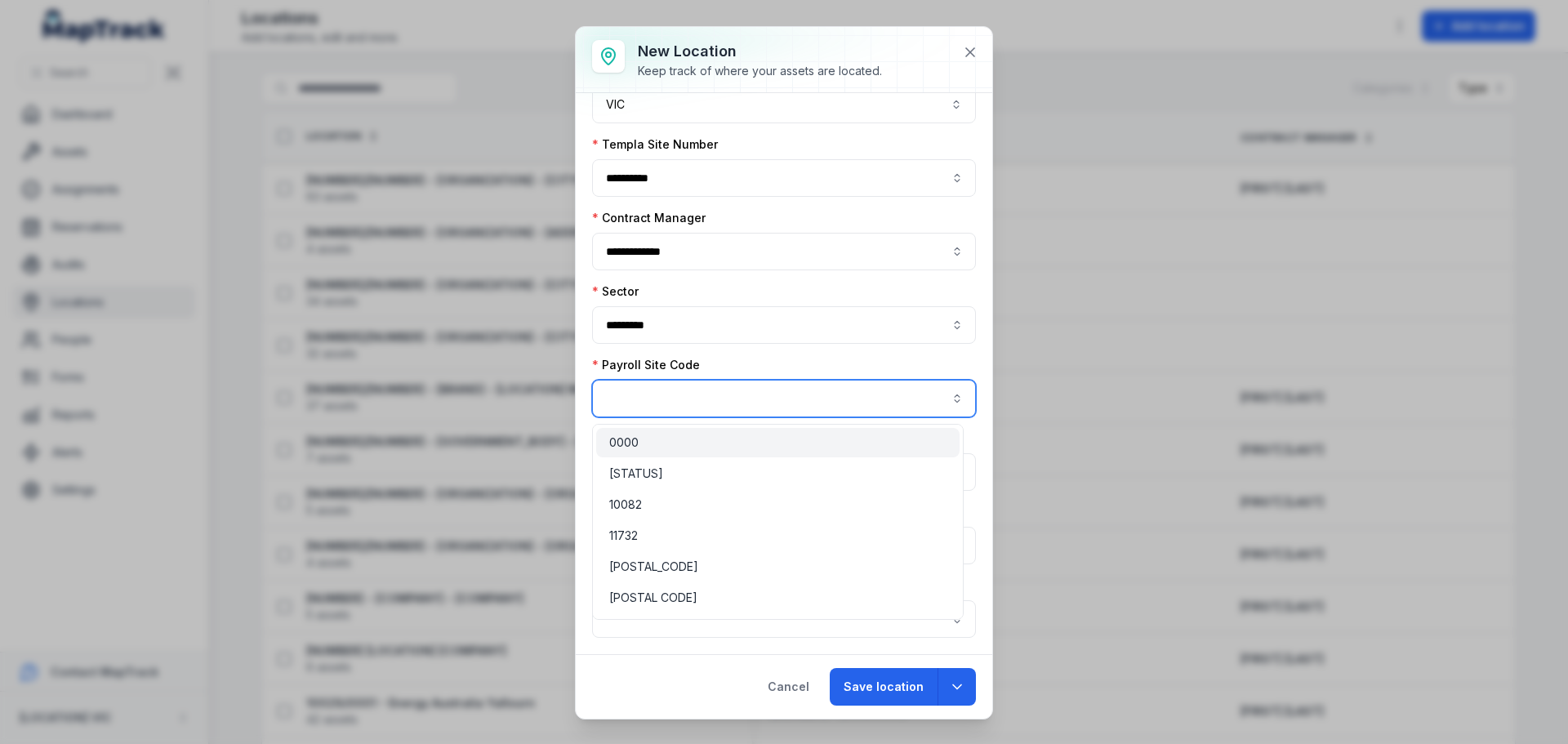type on "*" 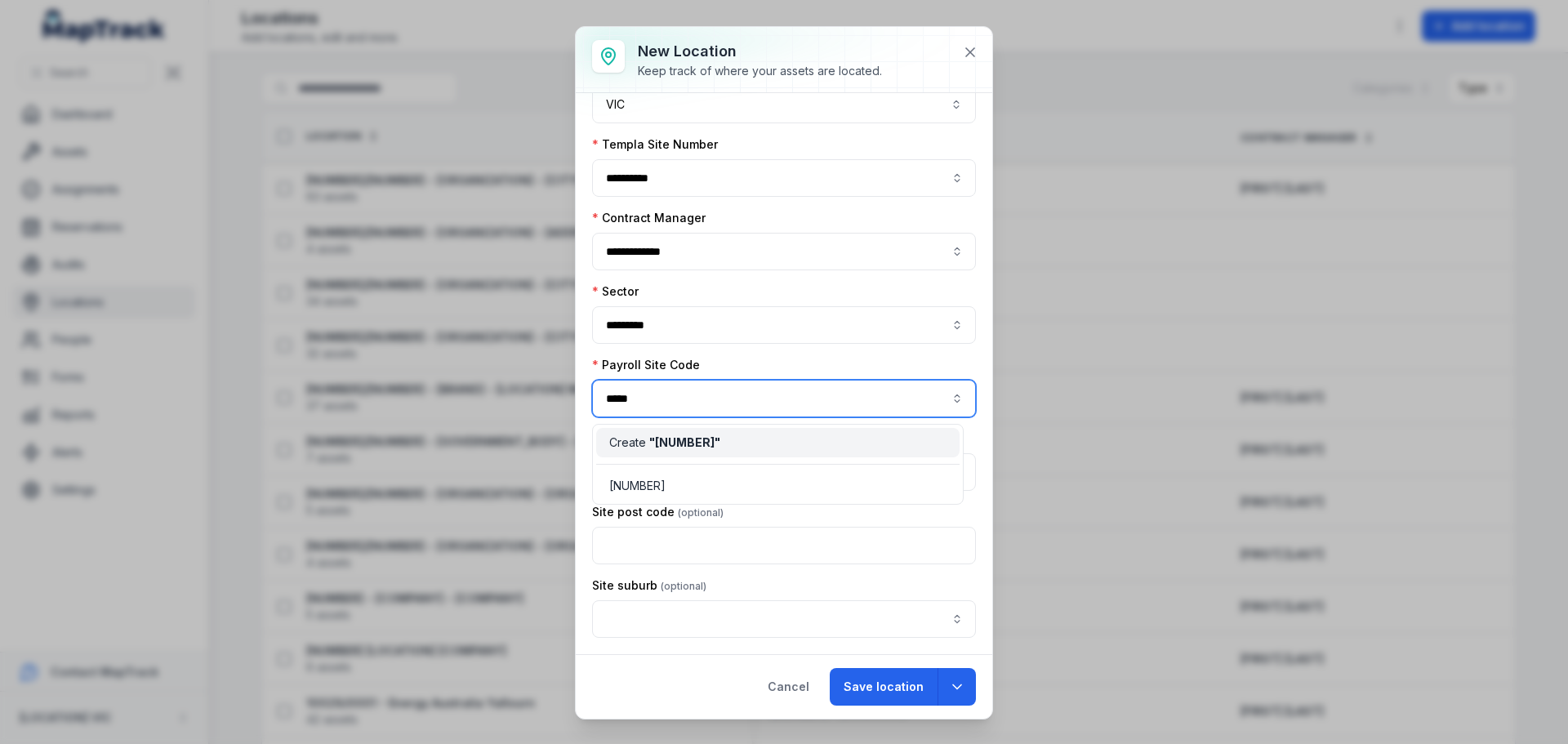 click on "[NUMBER]" at bounding box center [684, 442] 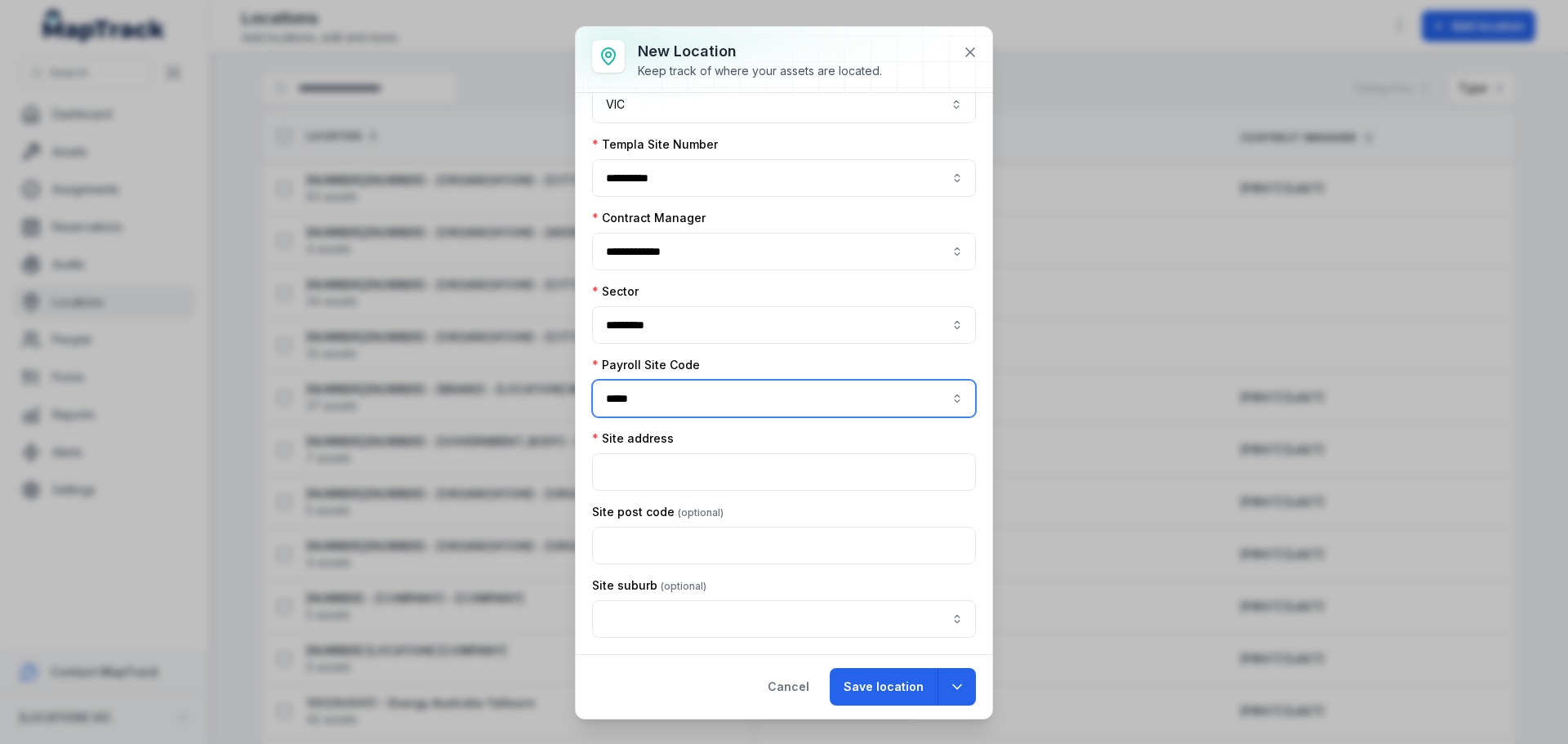type on "*****" 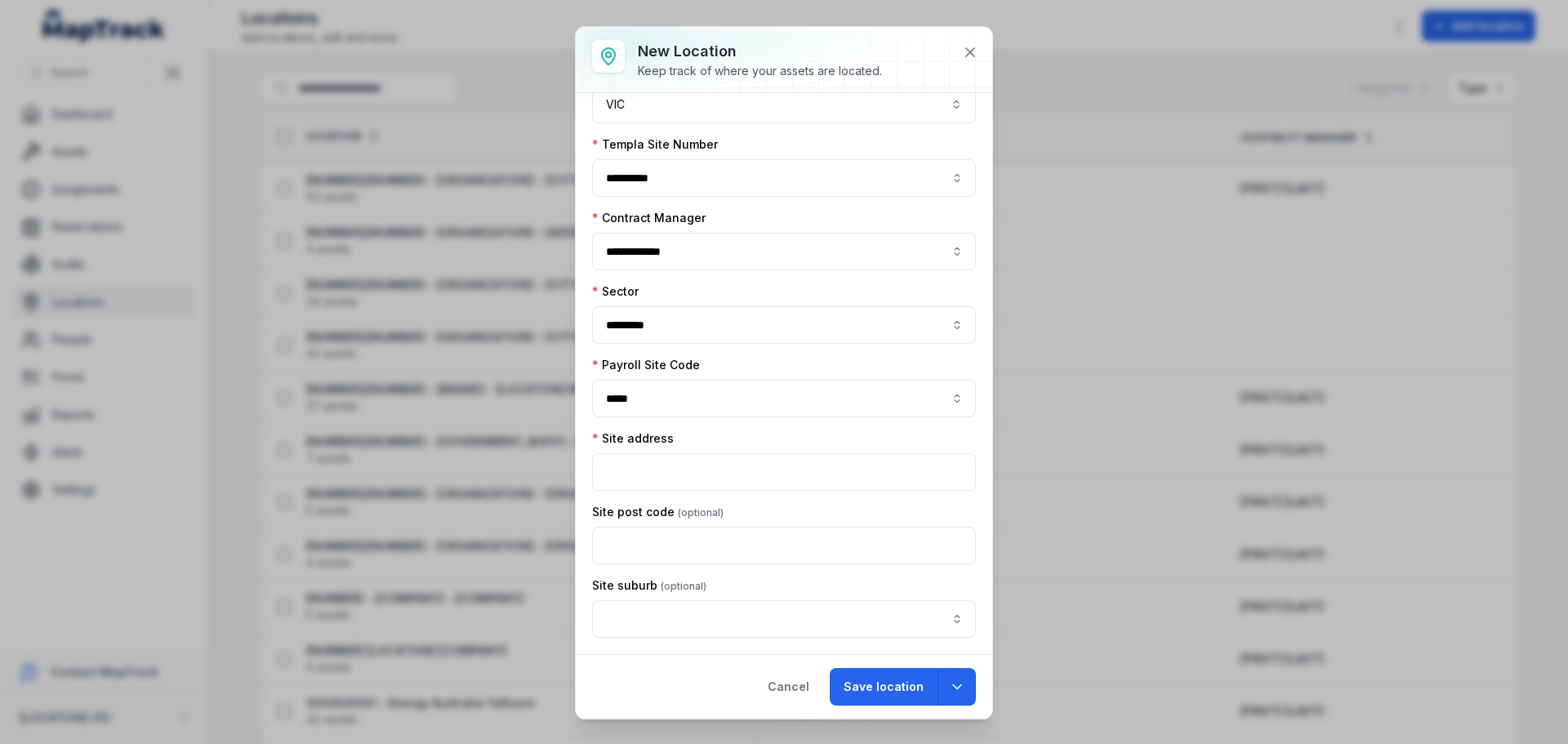 click on "**********" at bounding box center [784, 191] 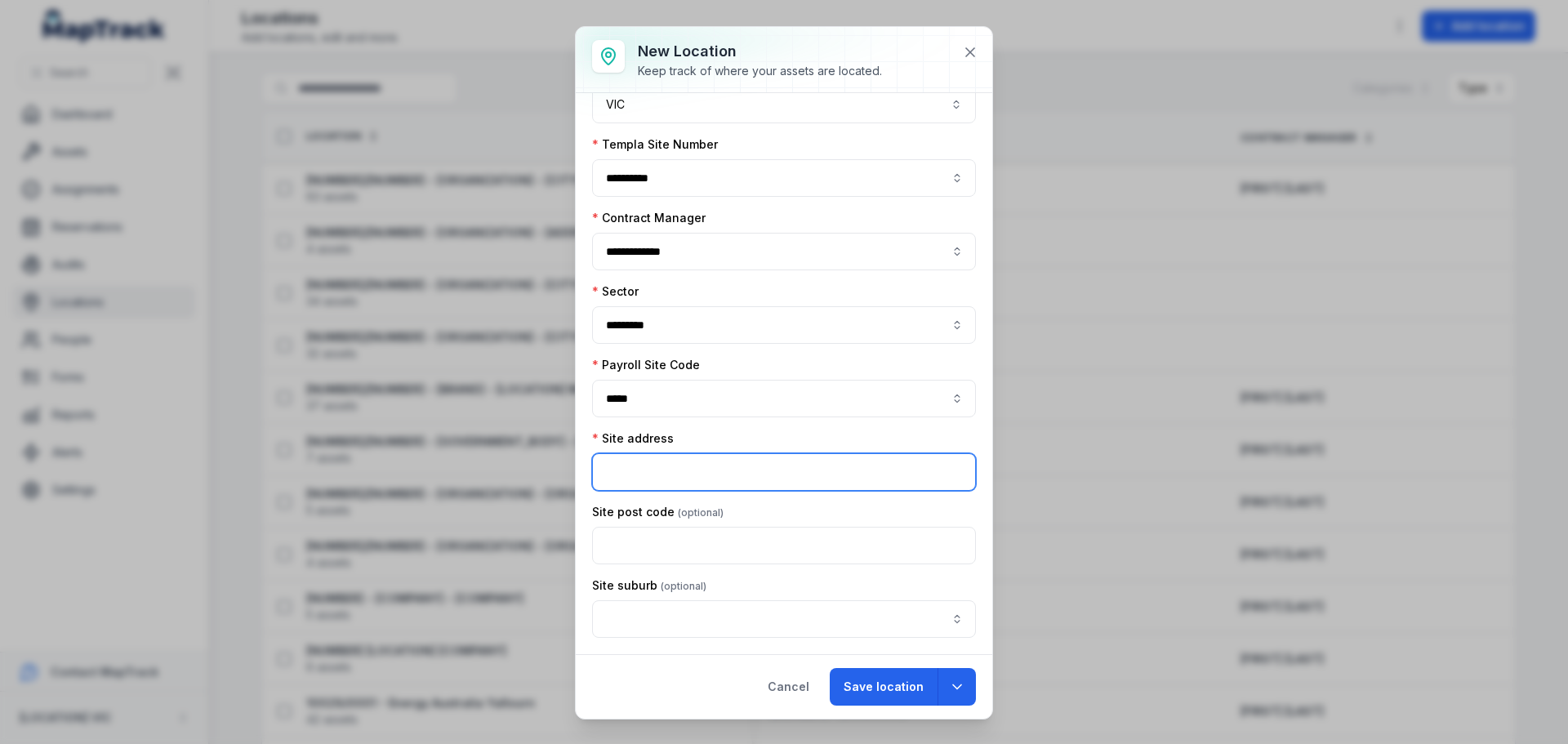 click at bounding box center (784, 472) 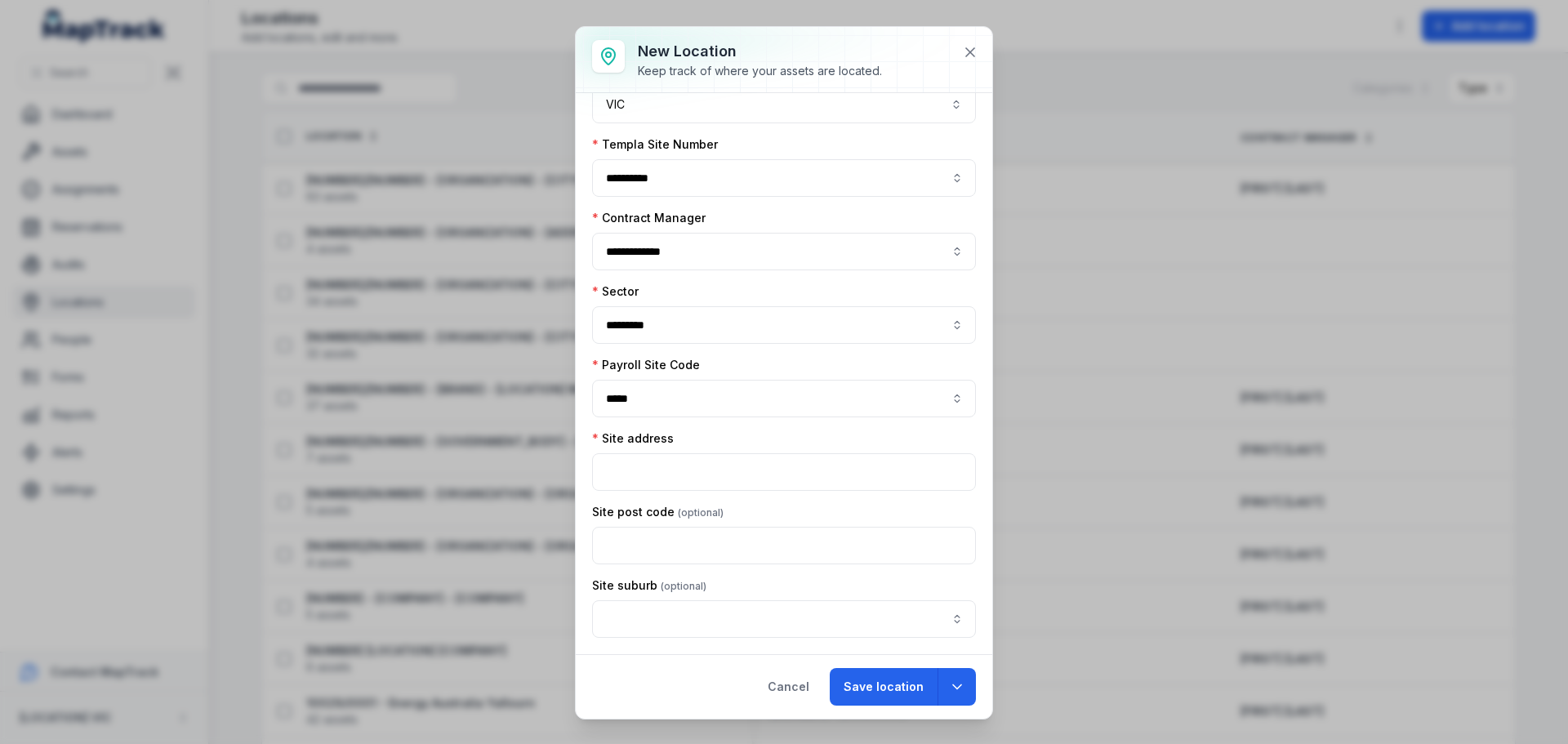 drag, startPoint x: 678, startPoint y: 495, endPoint x: 672, endPoint y: 479, distance: 17.088007 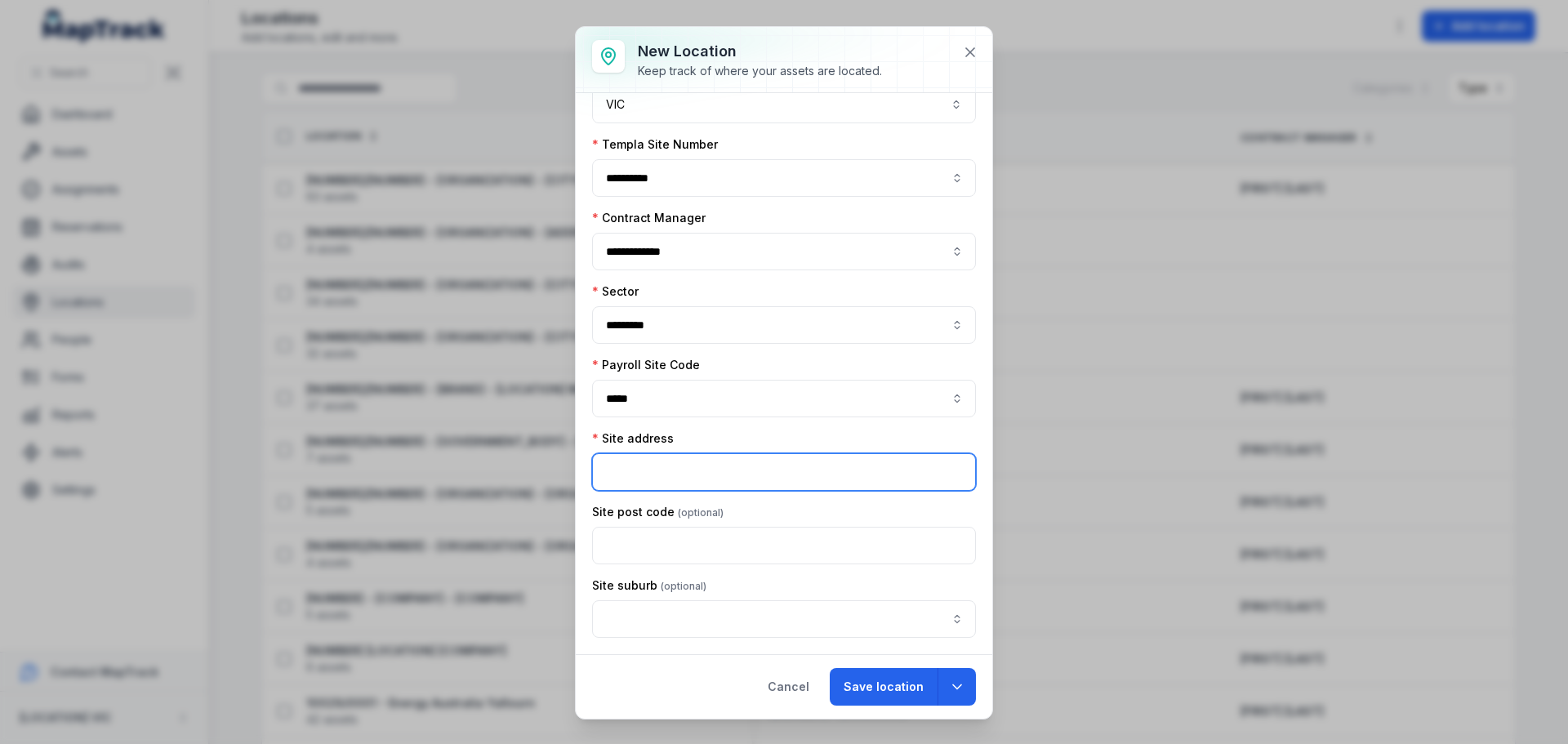 click at bounding box center [784, 472] 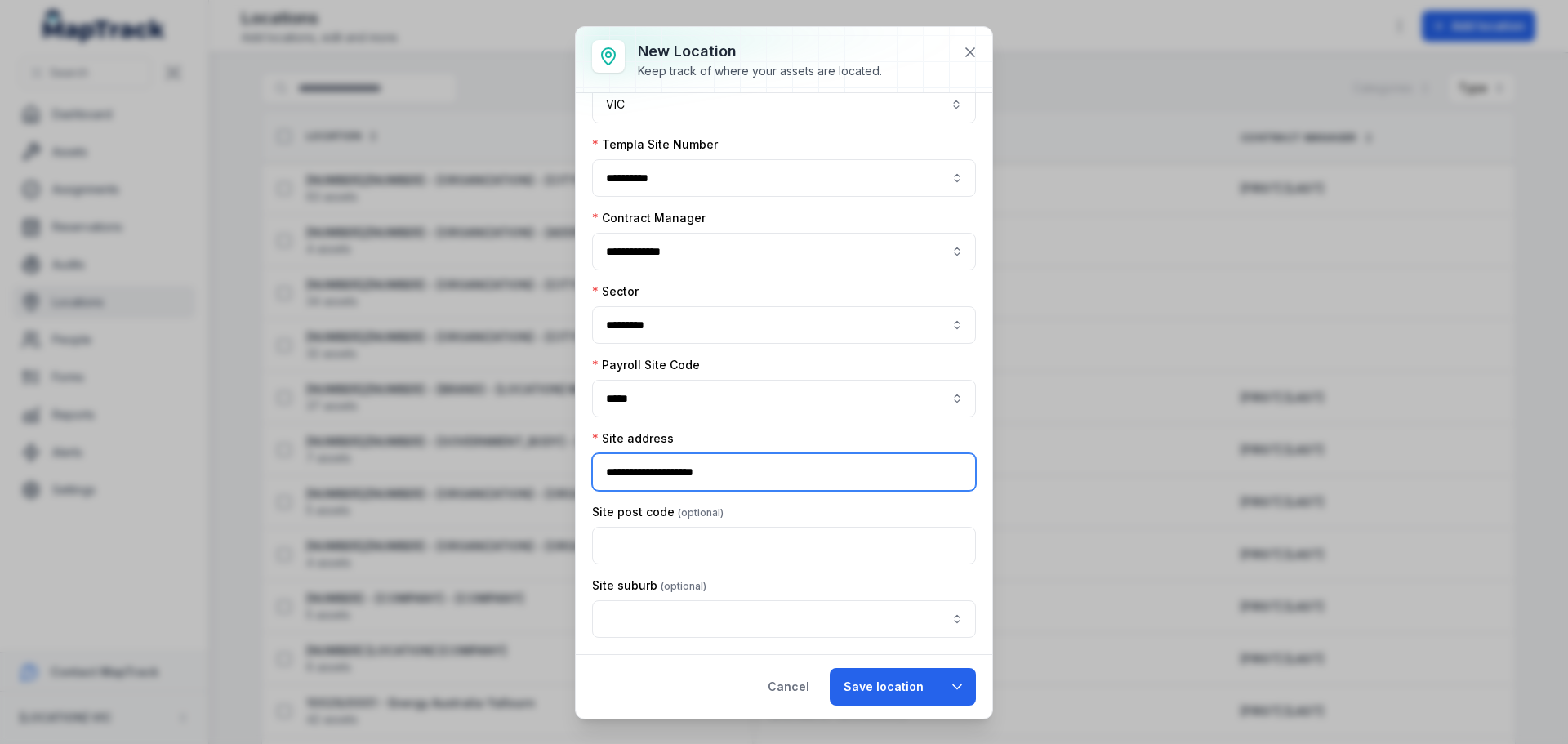 drag, startPoint x: 738, startPoint y: 479, endPoint x: 689, endPoint y: 483, distance: 49.162994 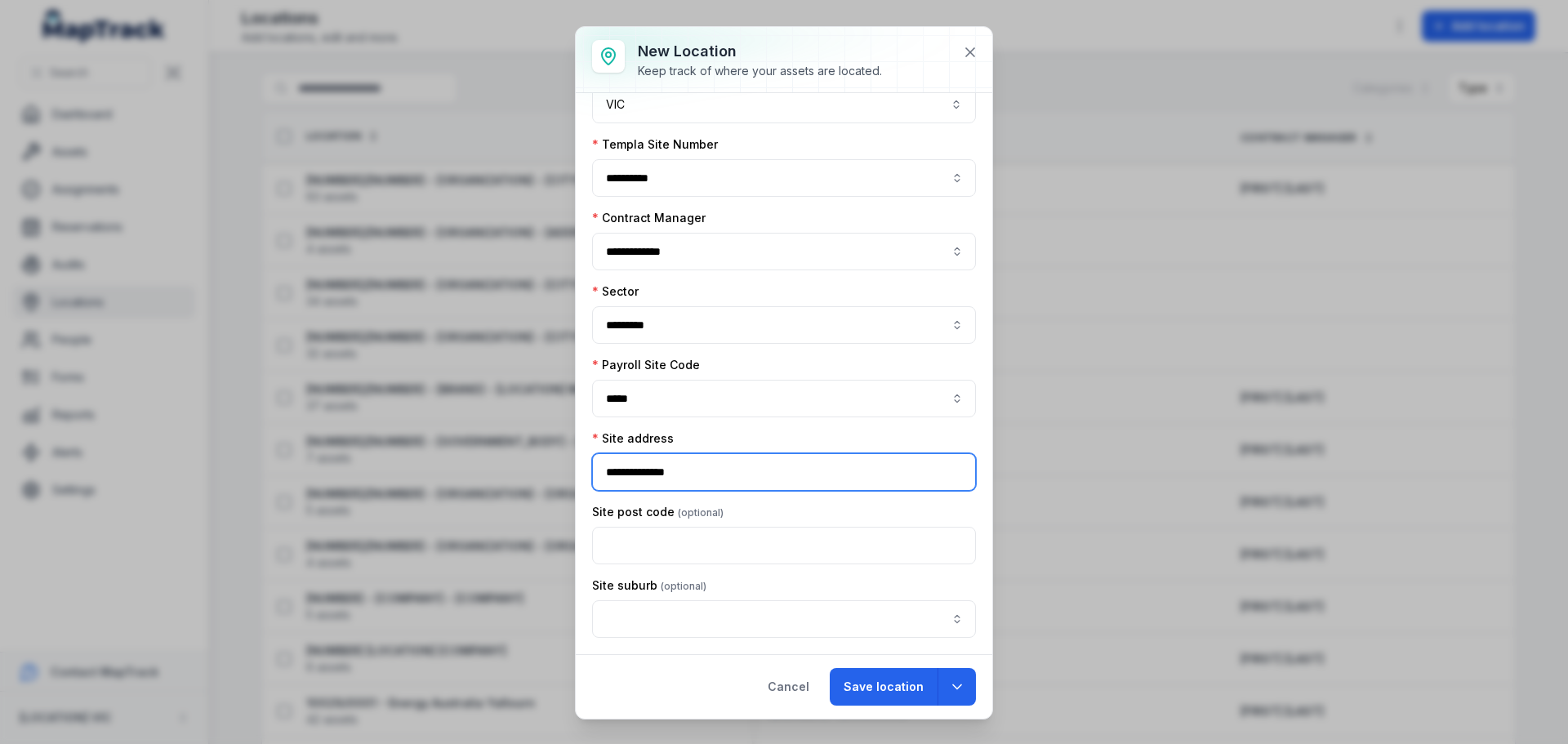 type on "**********" 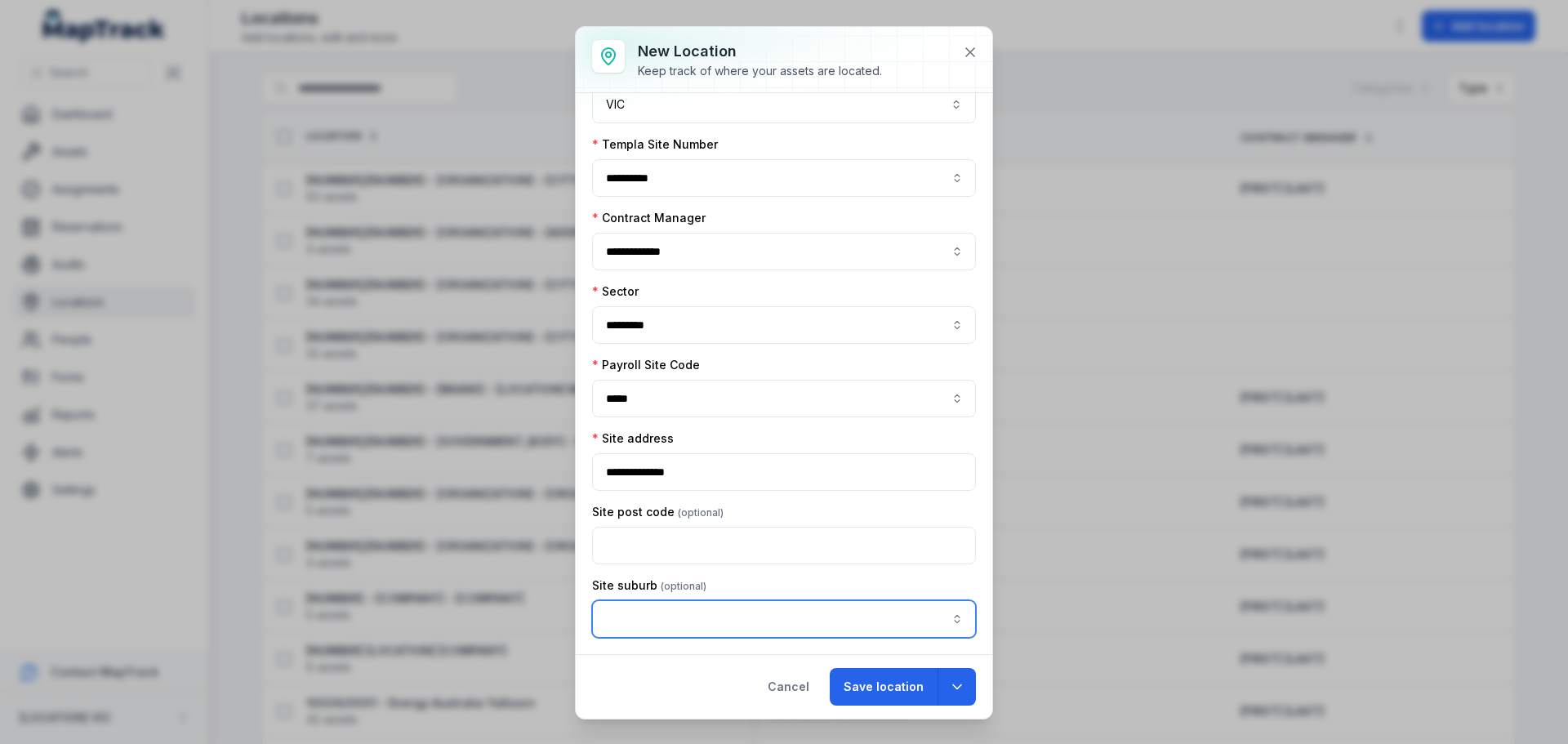 click at bounding box center [784, 619] 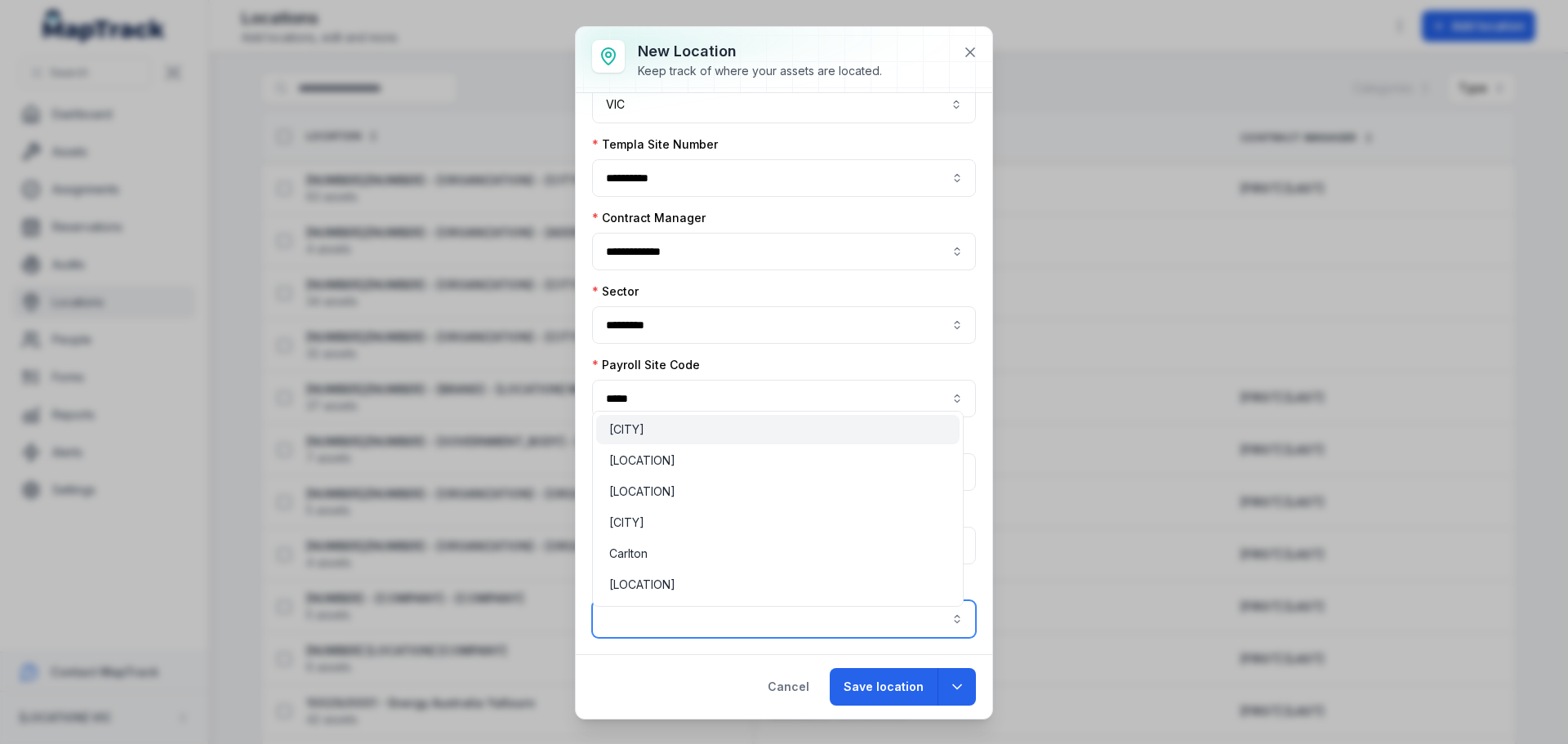 paste on "*******" 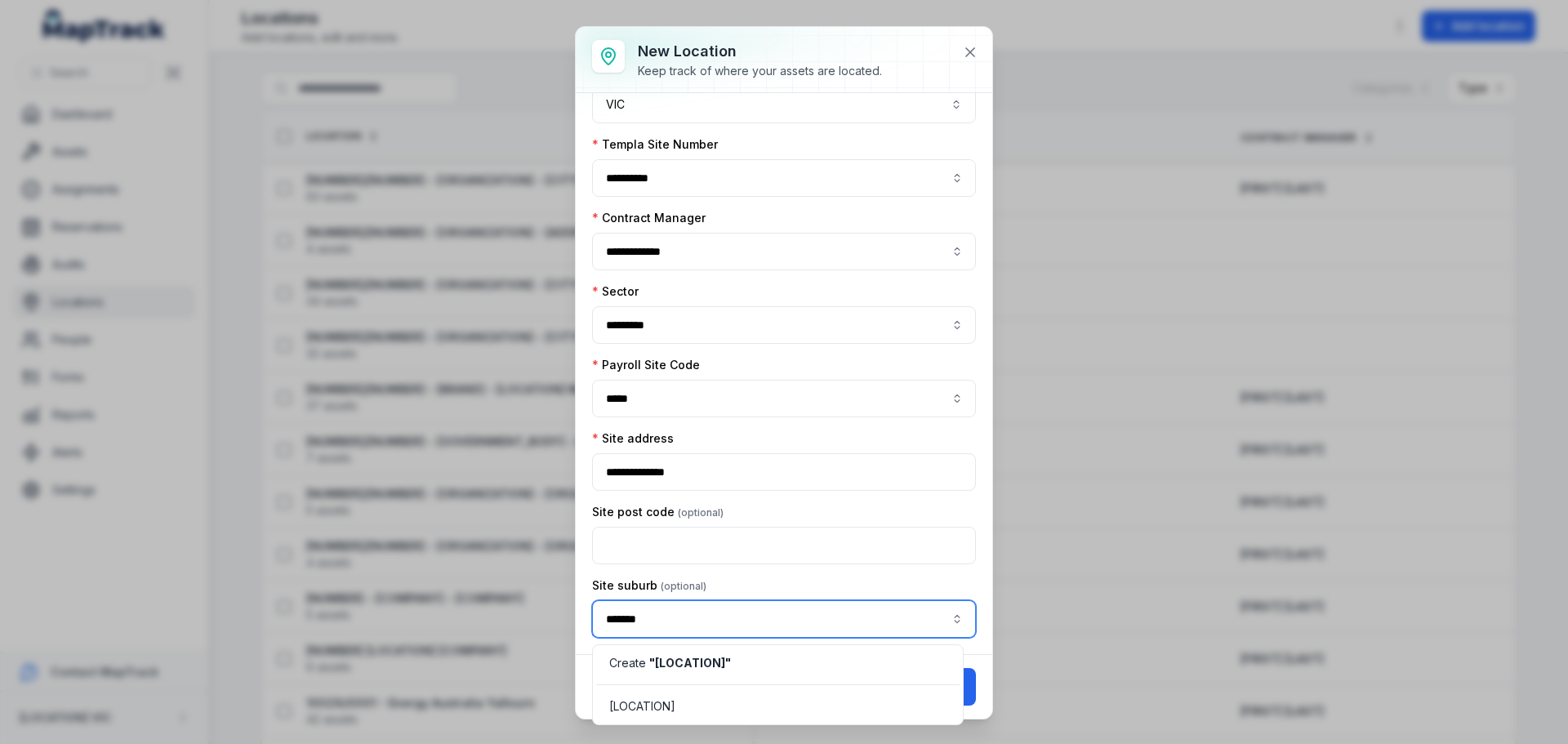 type on "*******" 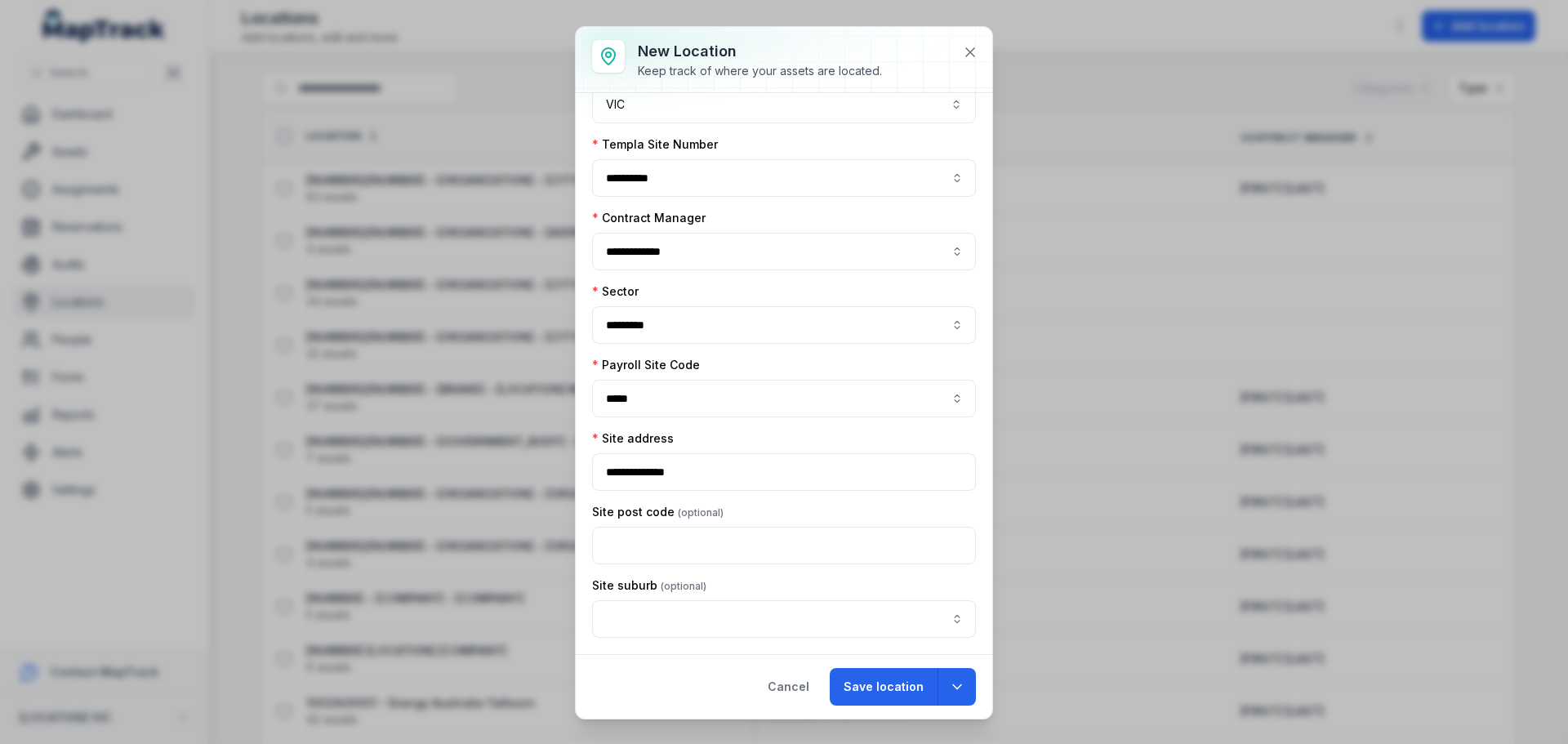 click on "**********" at bounding box center (784, 191) 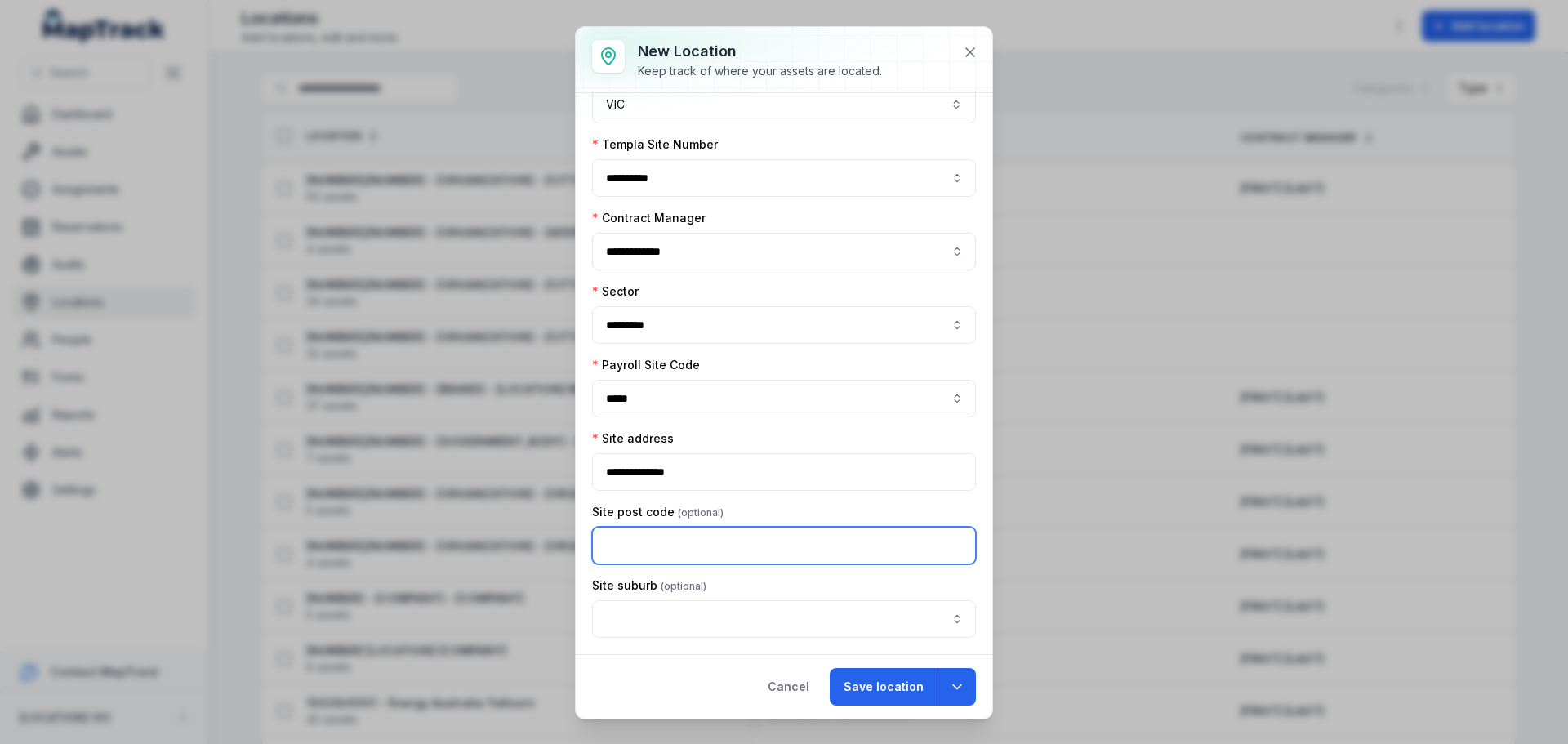 click at bounding box center (784, 546) 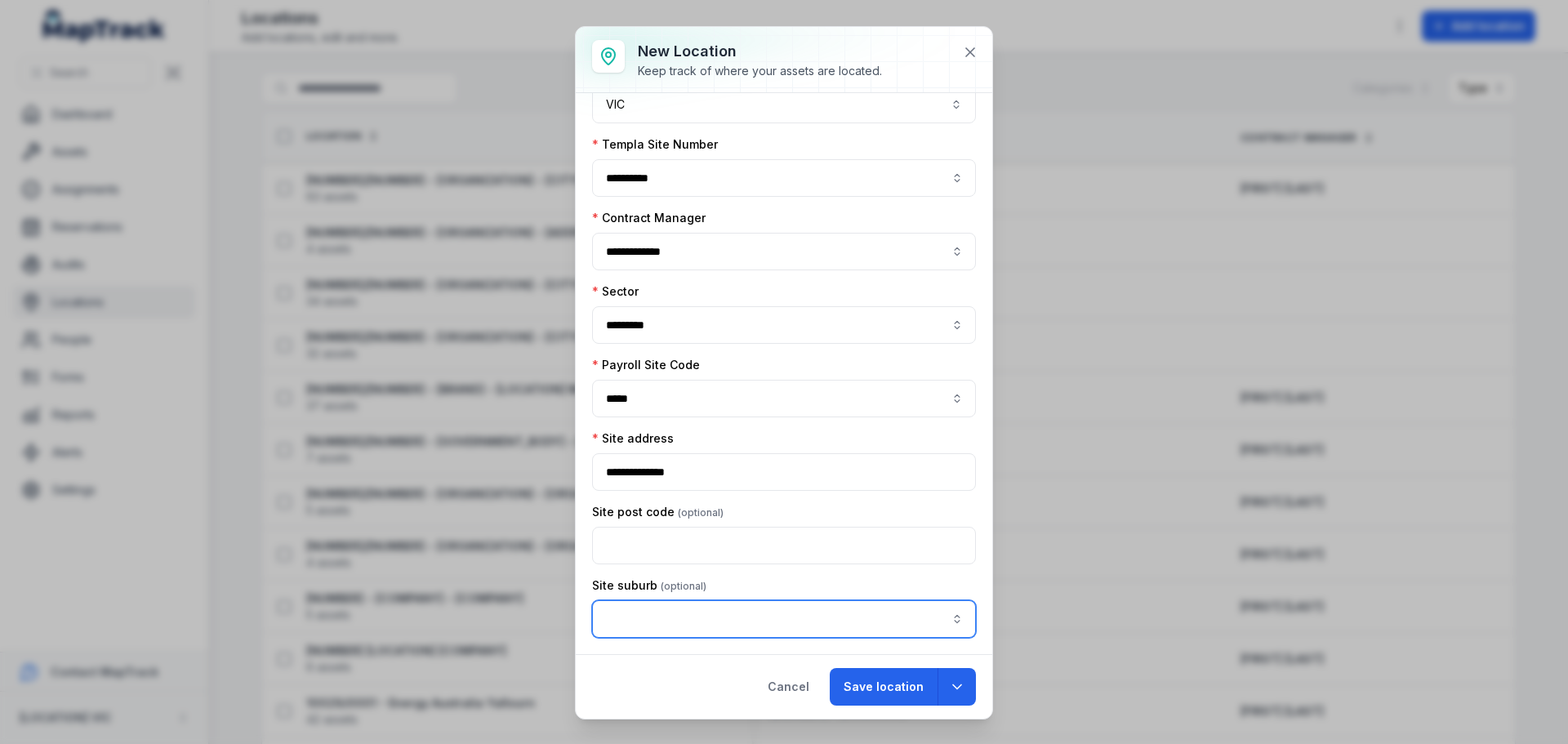 click at bounding box center (784, 619) 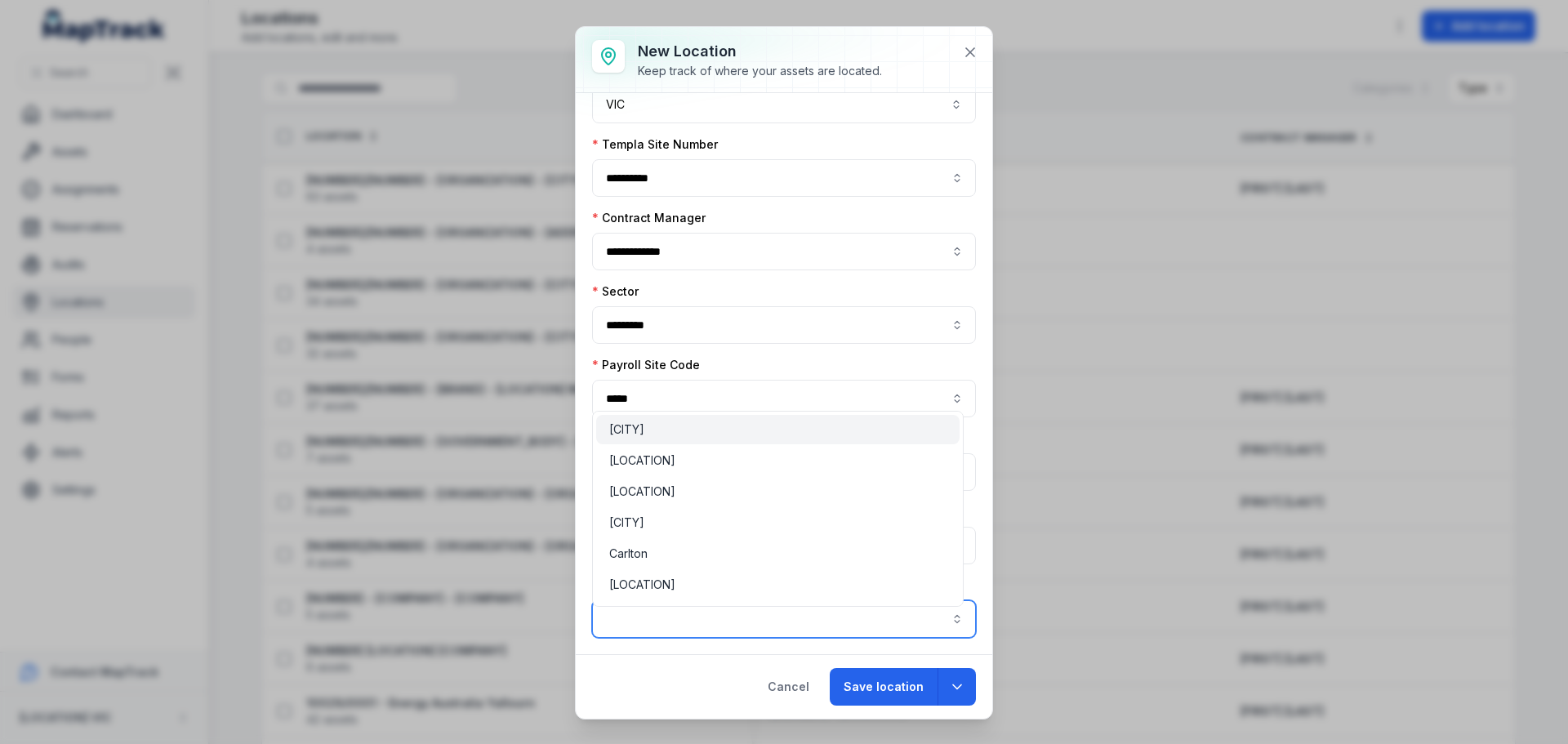 paste on "*******" 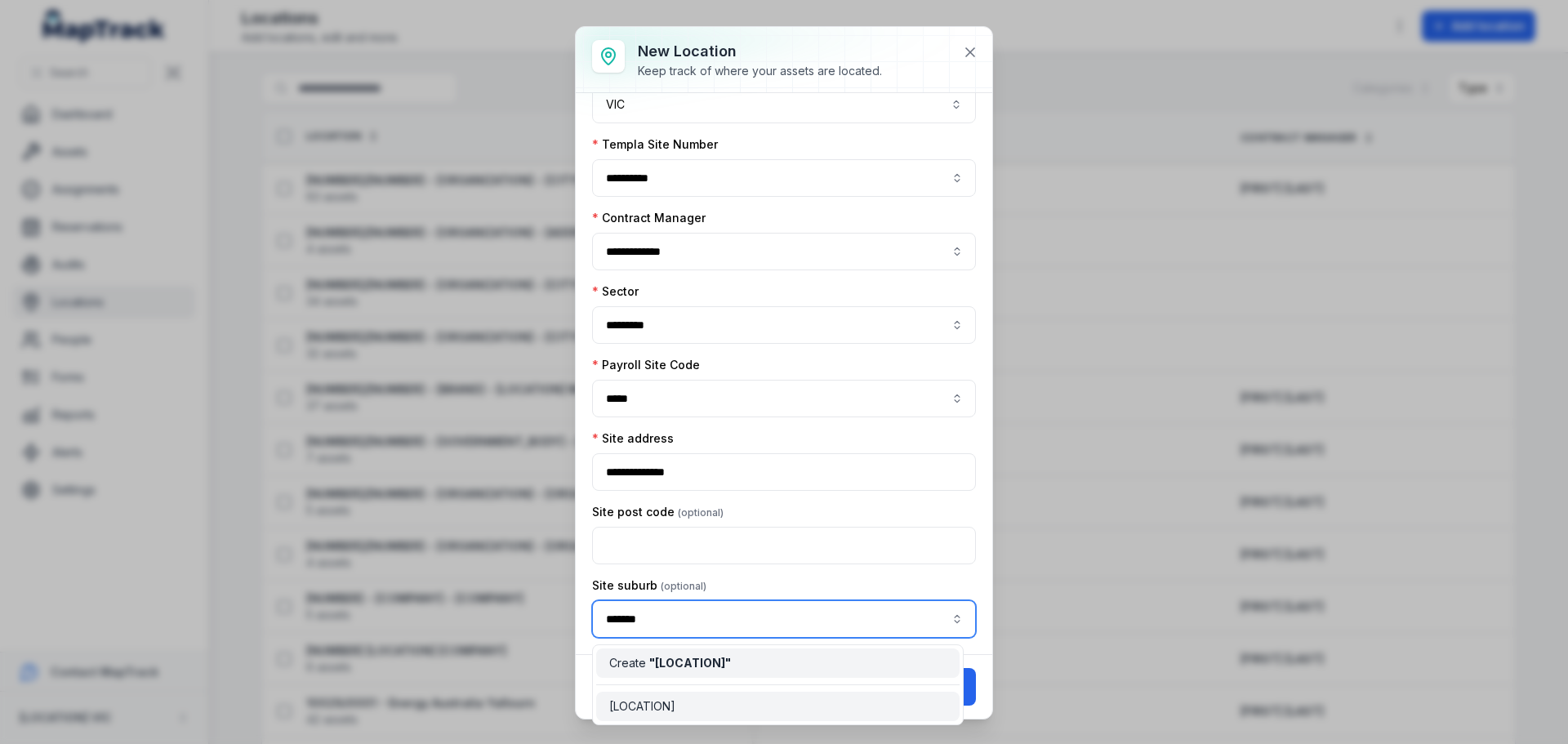 click on "[LOCATION]" at bounding box center [642, 706] 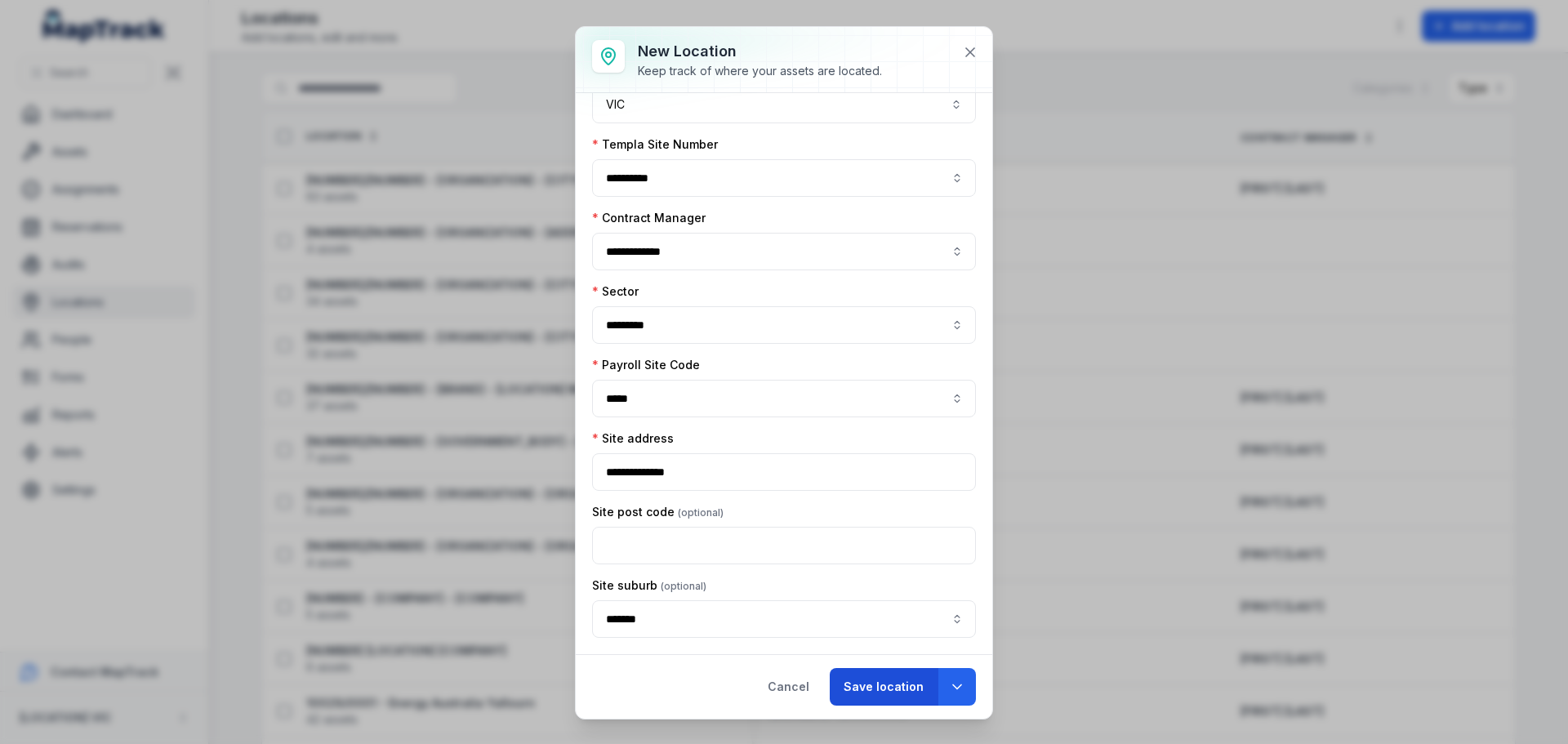click on "Save location" at bounding box center [884, 687] 